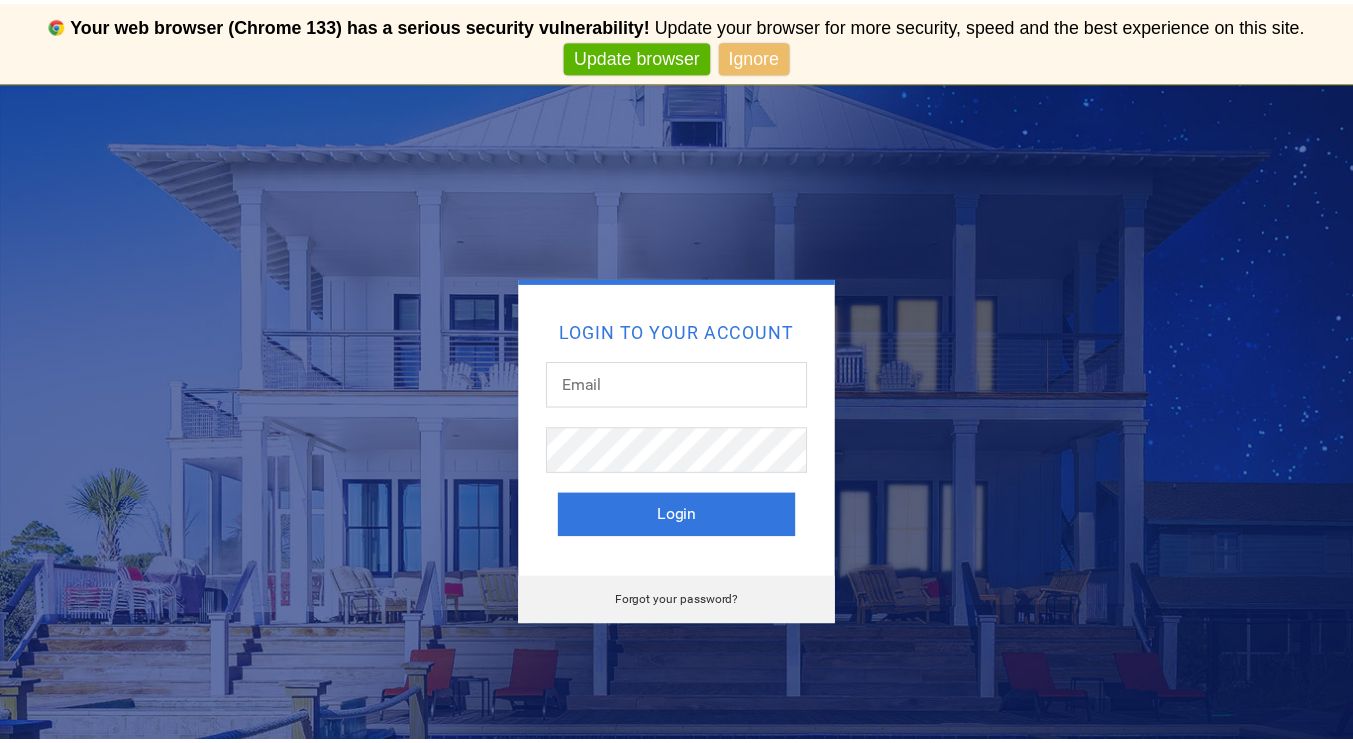 scroll, scrollTop: 0, scrollLeft: 0, axis: both 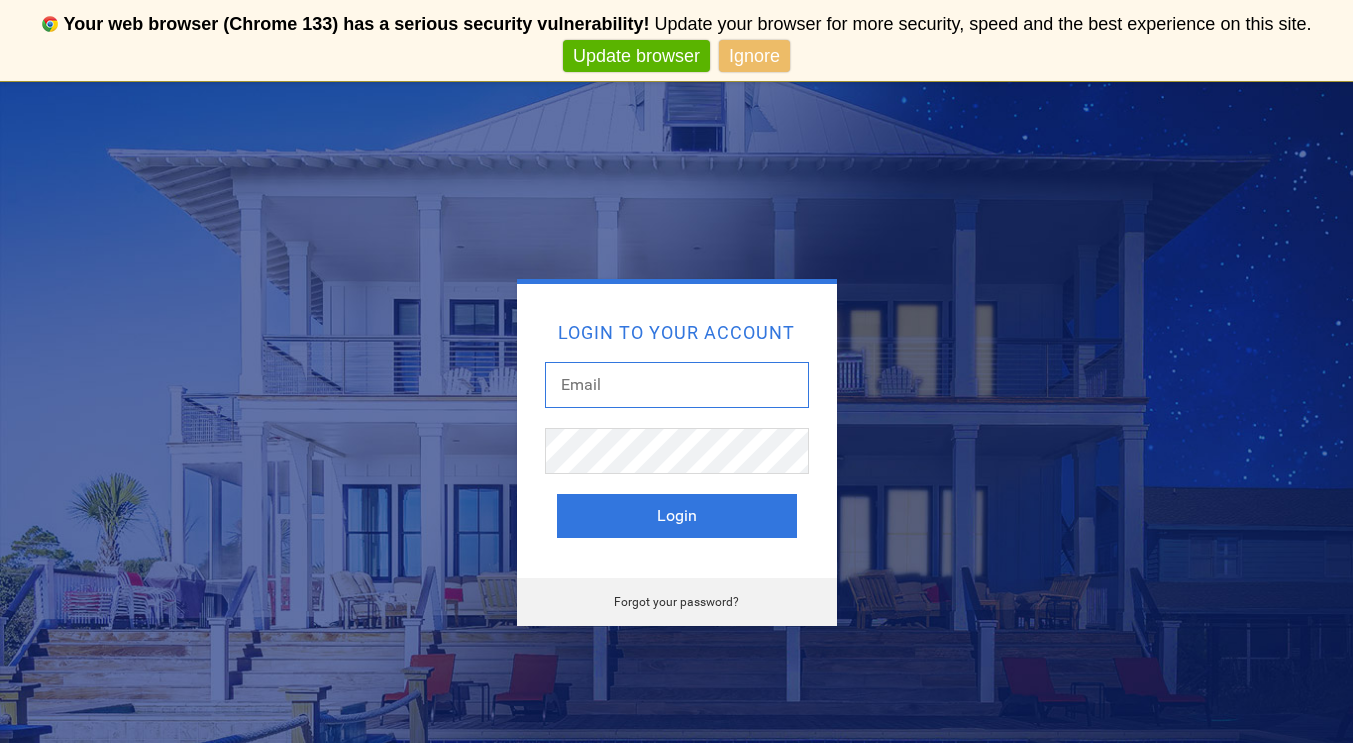 click at bounding box center [677, 385] 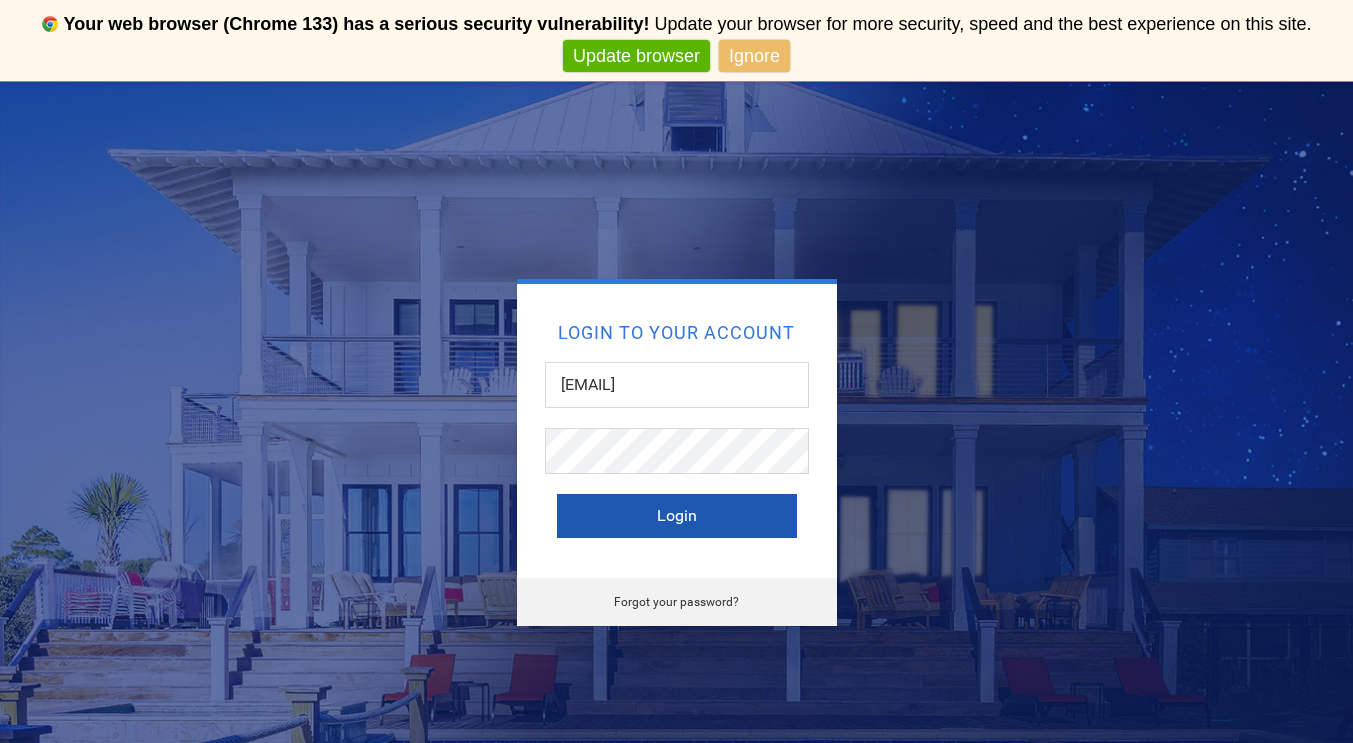 click on "Login" at bounding box center (677, 516) 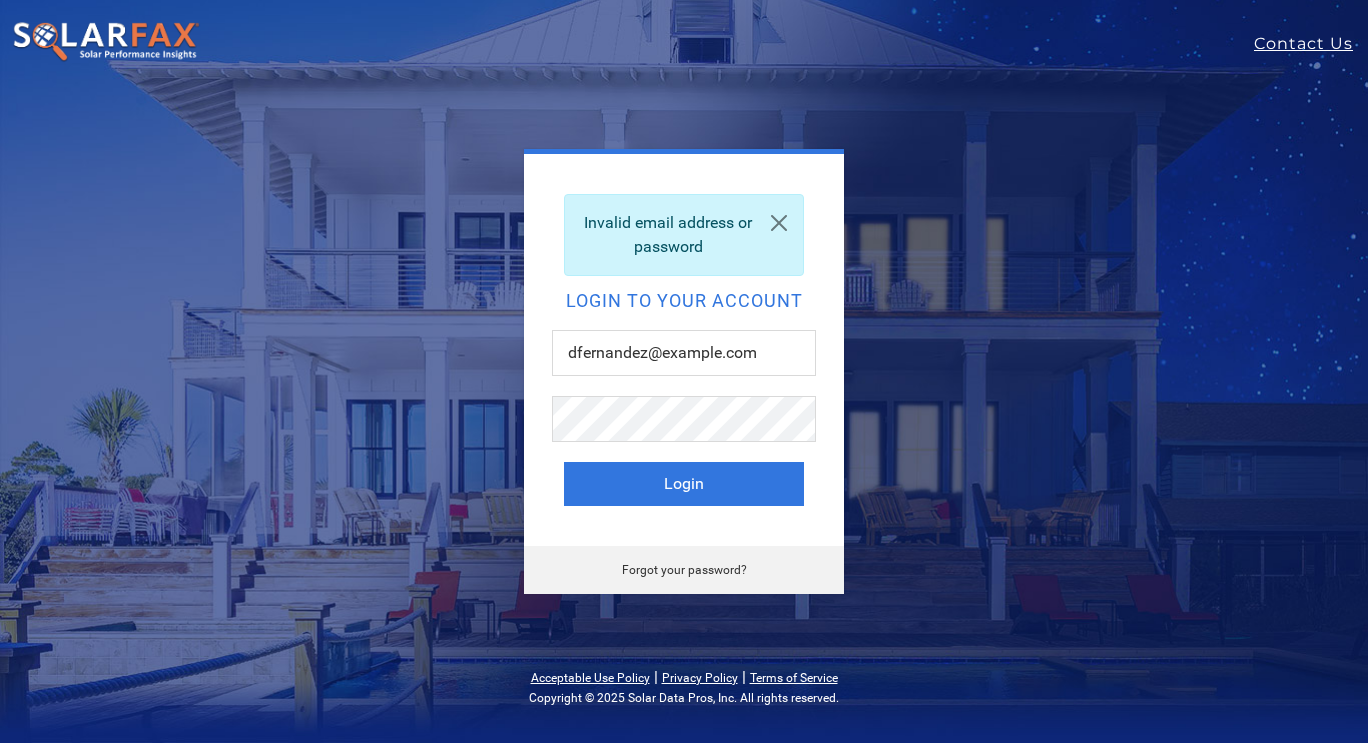 scroll, scrollTop: 0, scrollLeft: 0, axis: both 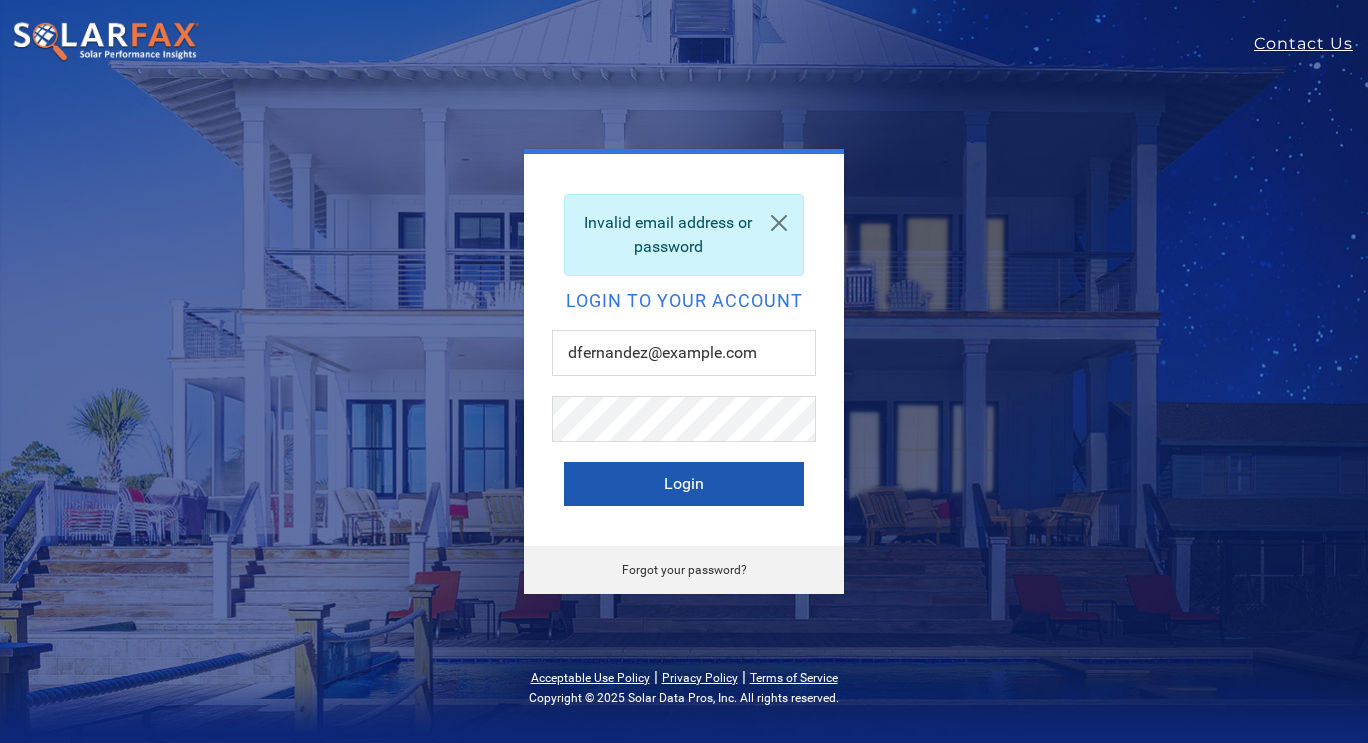 click on "Login" at bounding box center [684, 484] 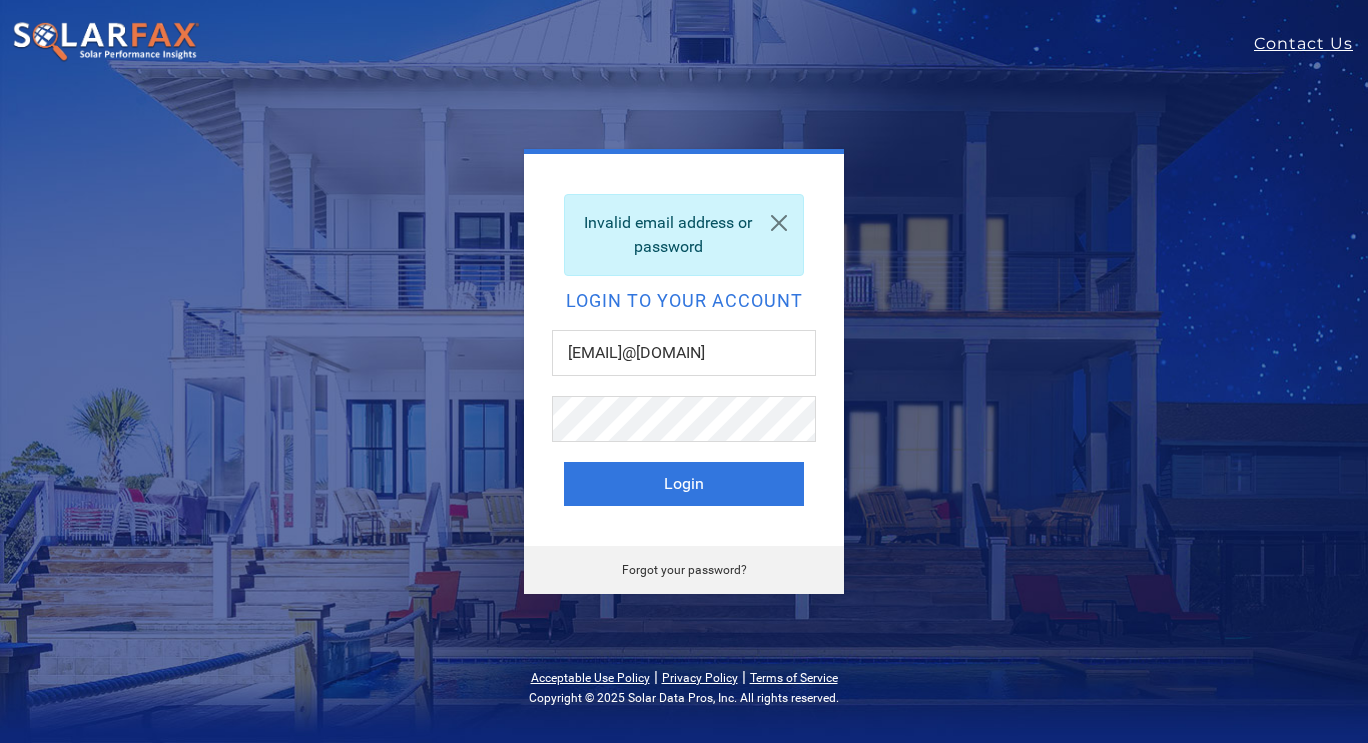 scroll, scrollTop: 0, scrollLeft: 0, axis: both 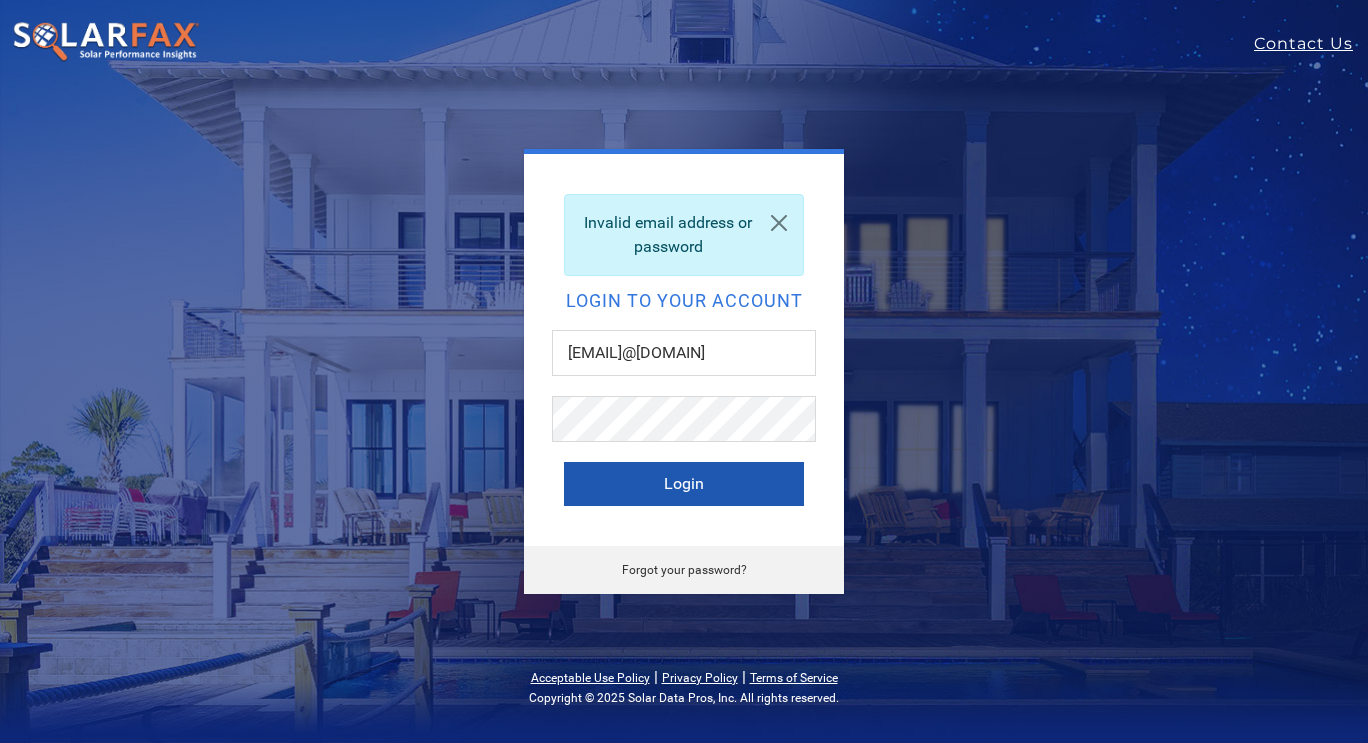 click on "Login" at bounding box center (684, 484) 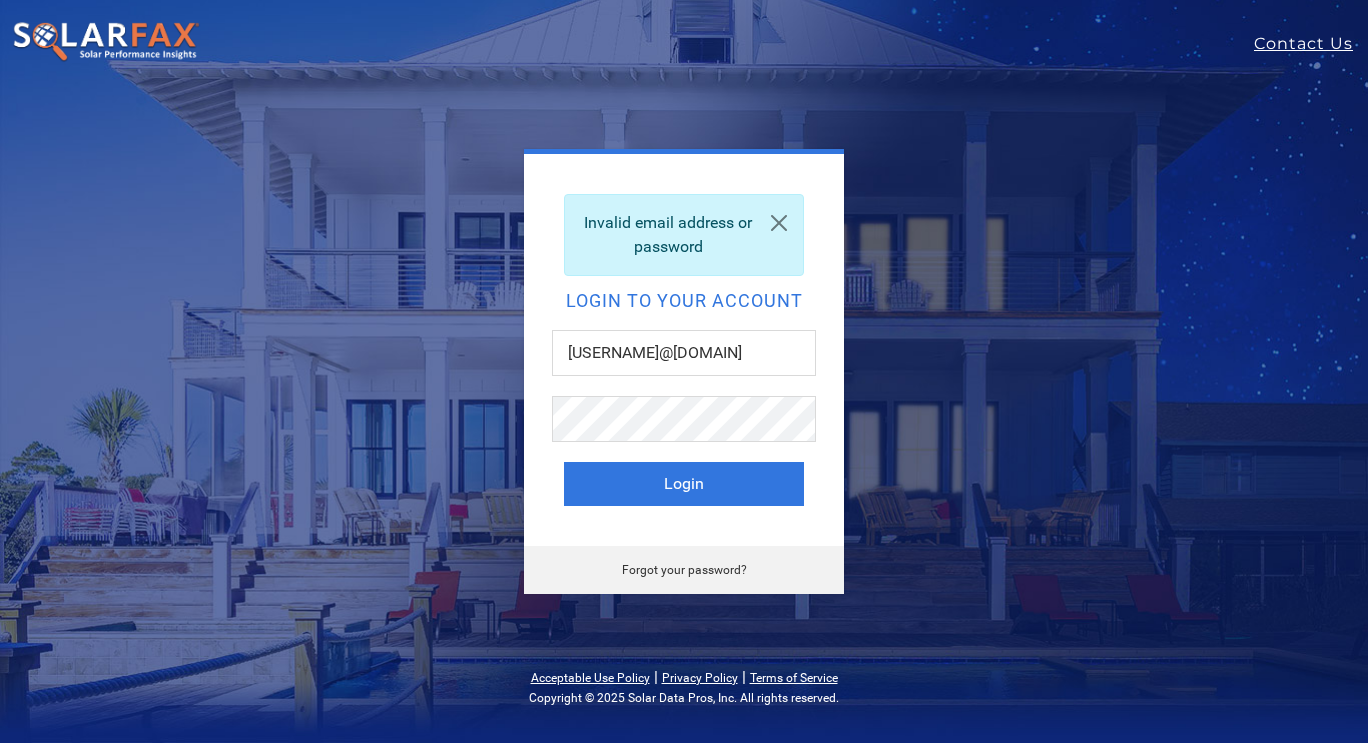 scroll, scrollTop: 0, scrollLeft: 0, axis: both 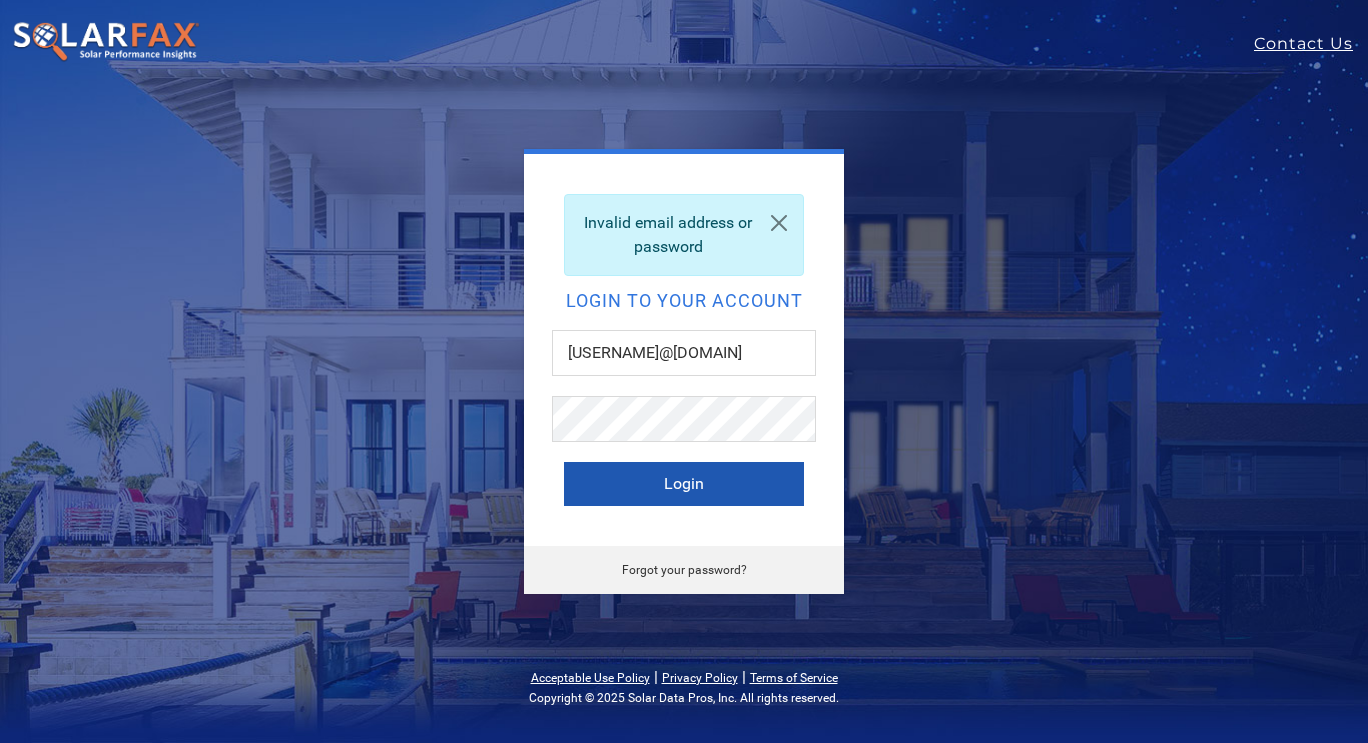click on "Login" at bounding box center (684, 484) 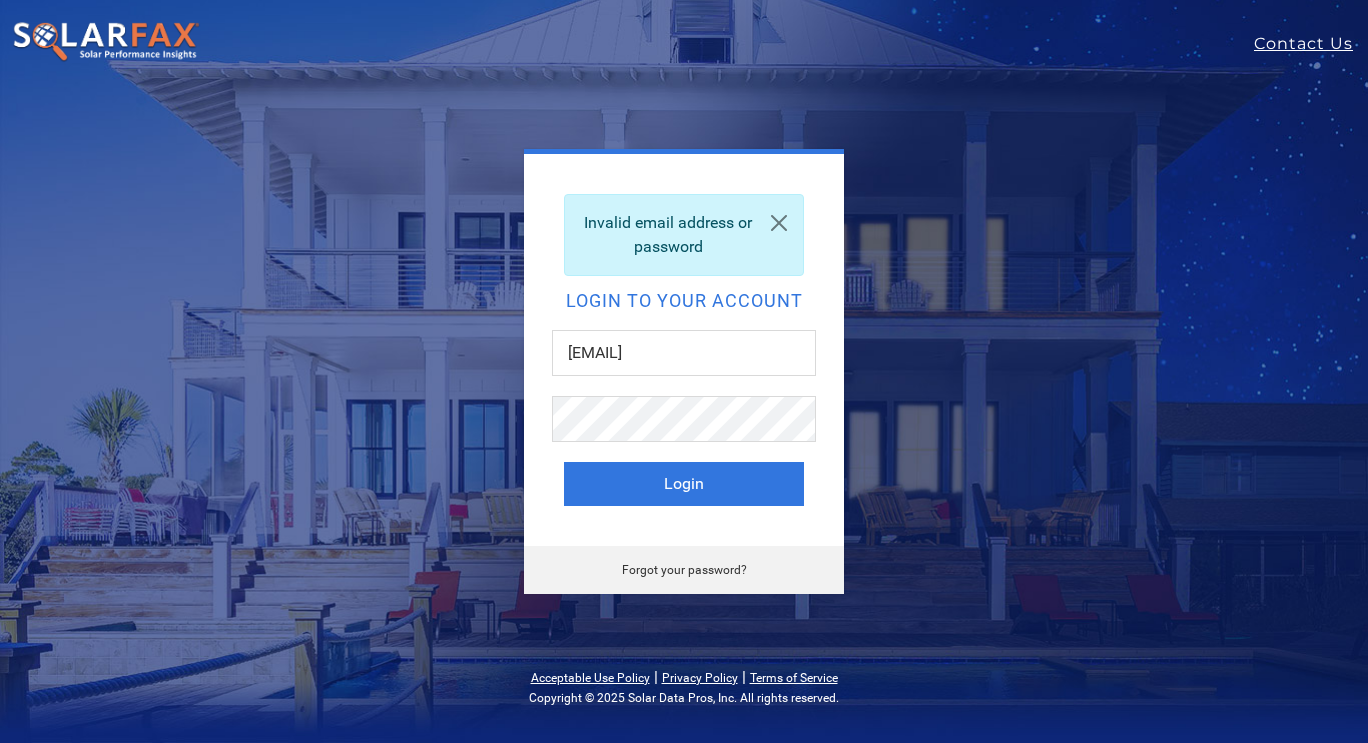 scroll, scrollTop: 0, scrollLeft: 0, axis: both 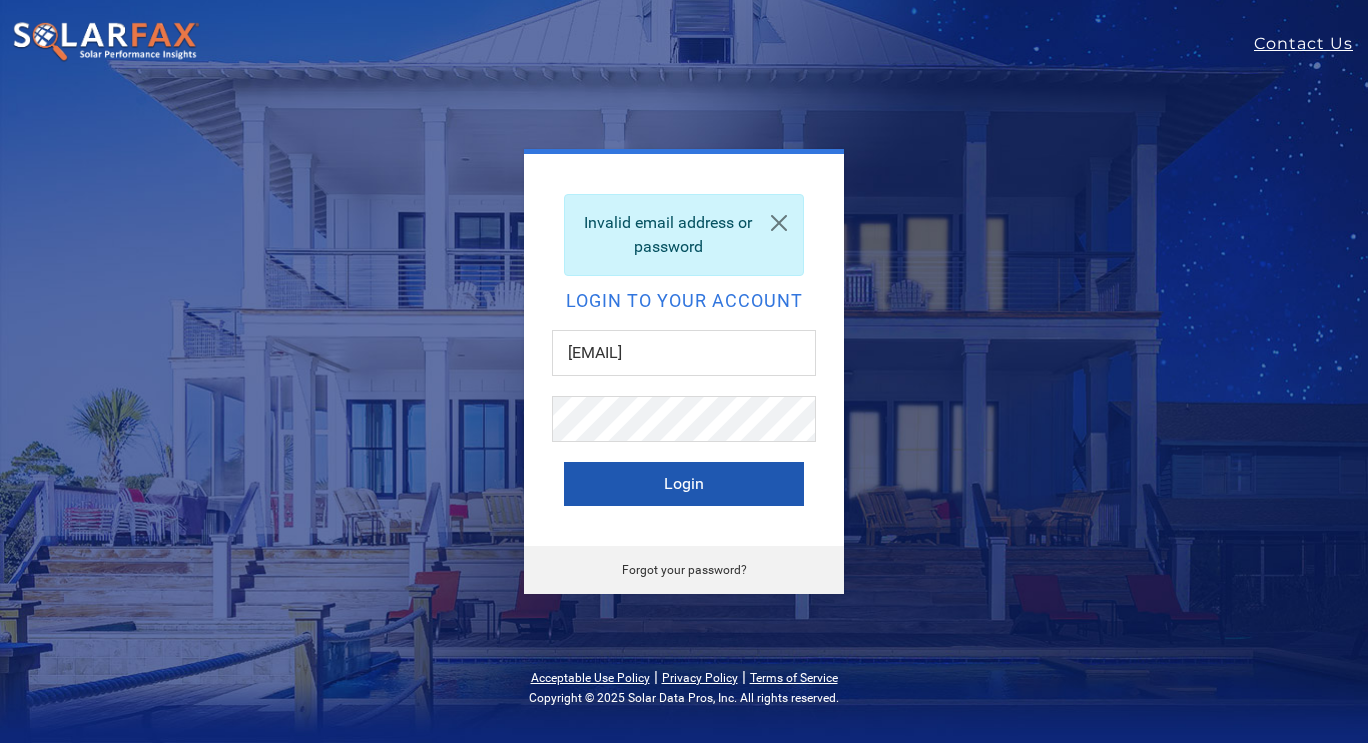click on "Login" at bounding box center (684, 484) 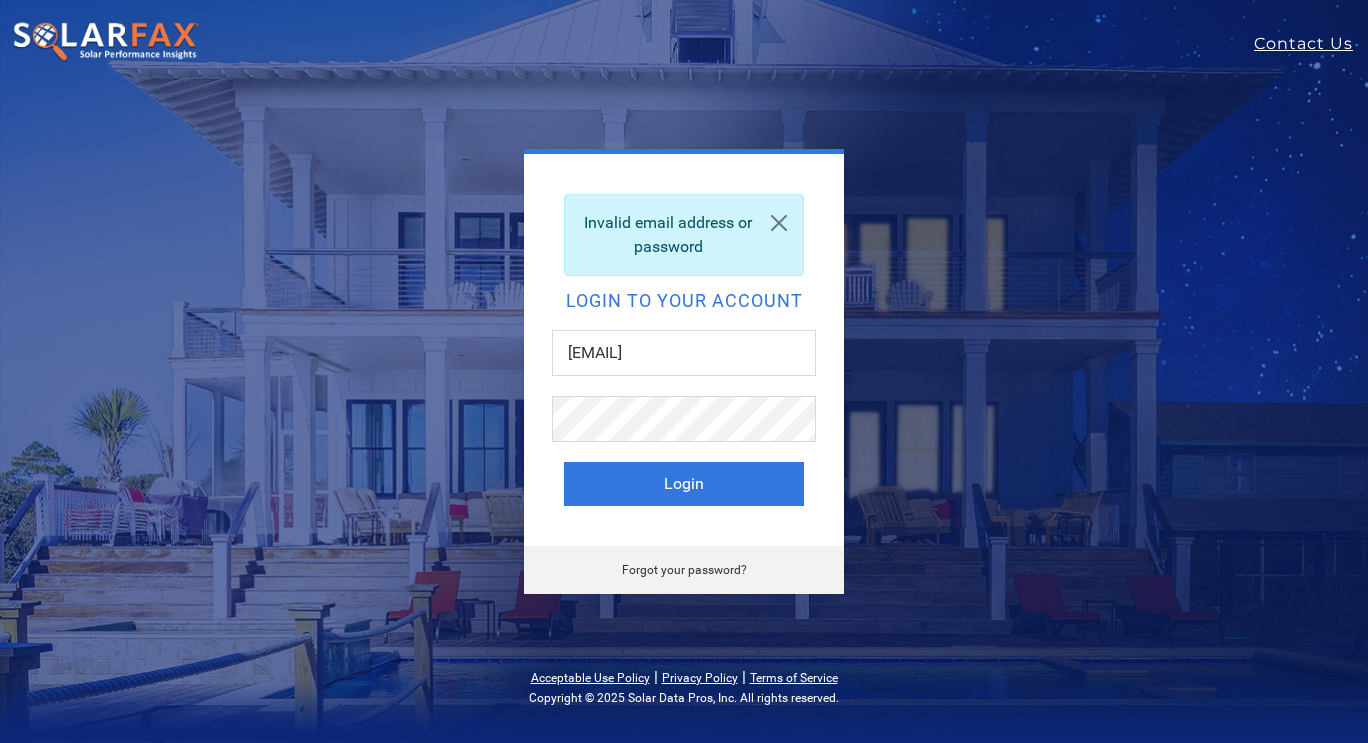 scroll, scrollTop: 0, scrollLeft: 0, axis: both 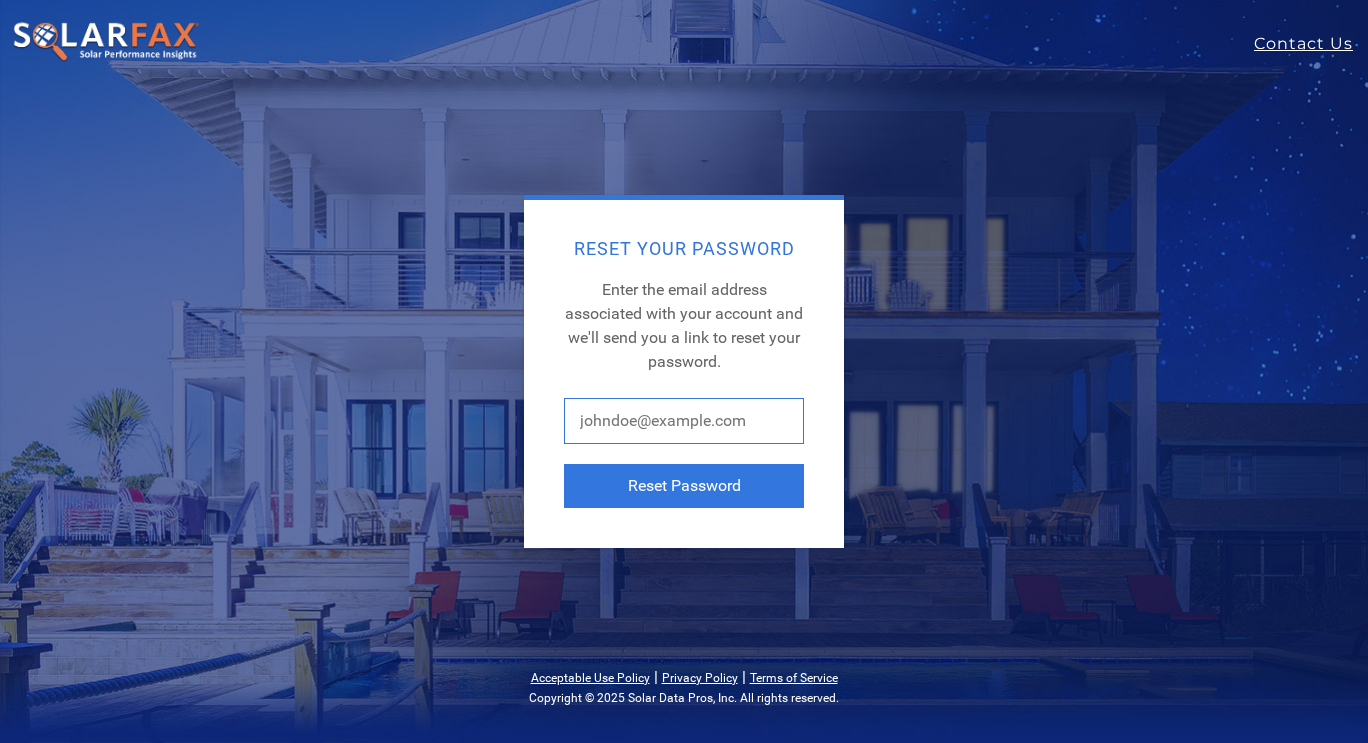 click at bounding box center [684, 421] 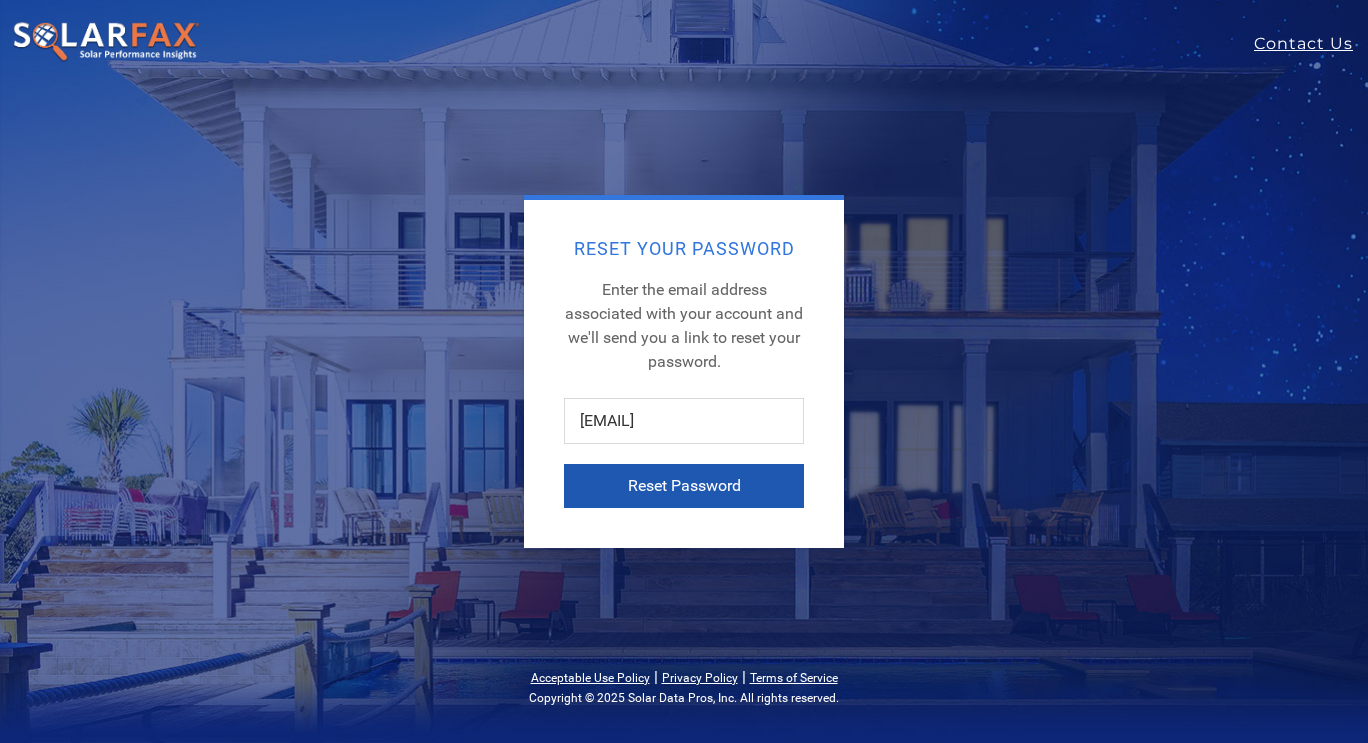 click on "Reset Password" at bounding box center [684, 486] 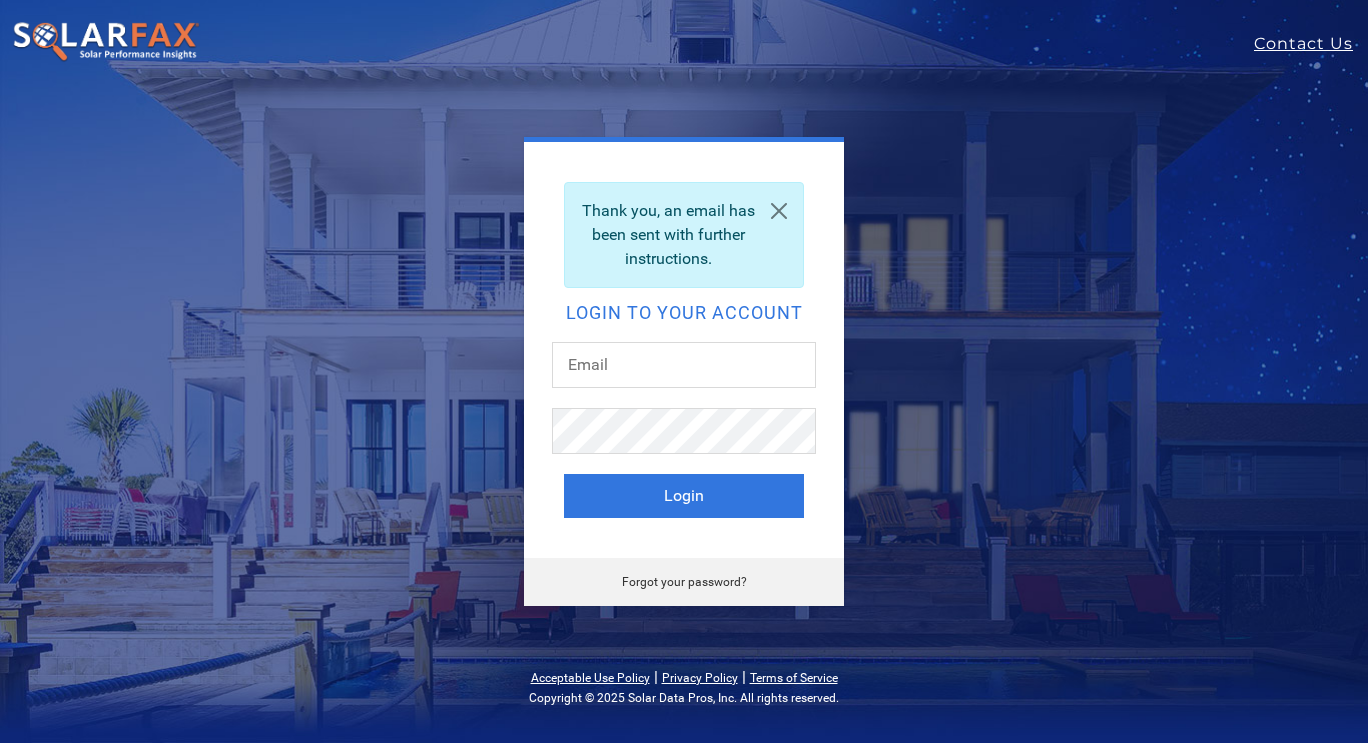 scroll, scrollTop: 0, scrollLeft: 0, axis: both 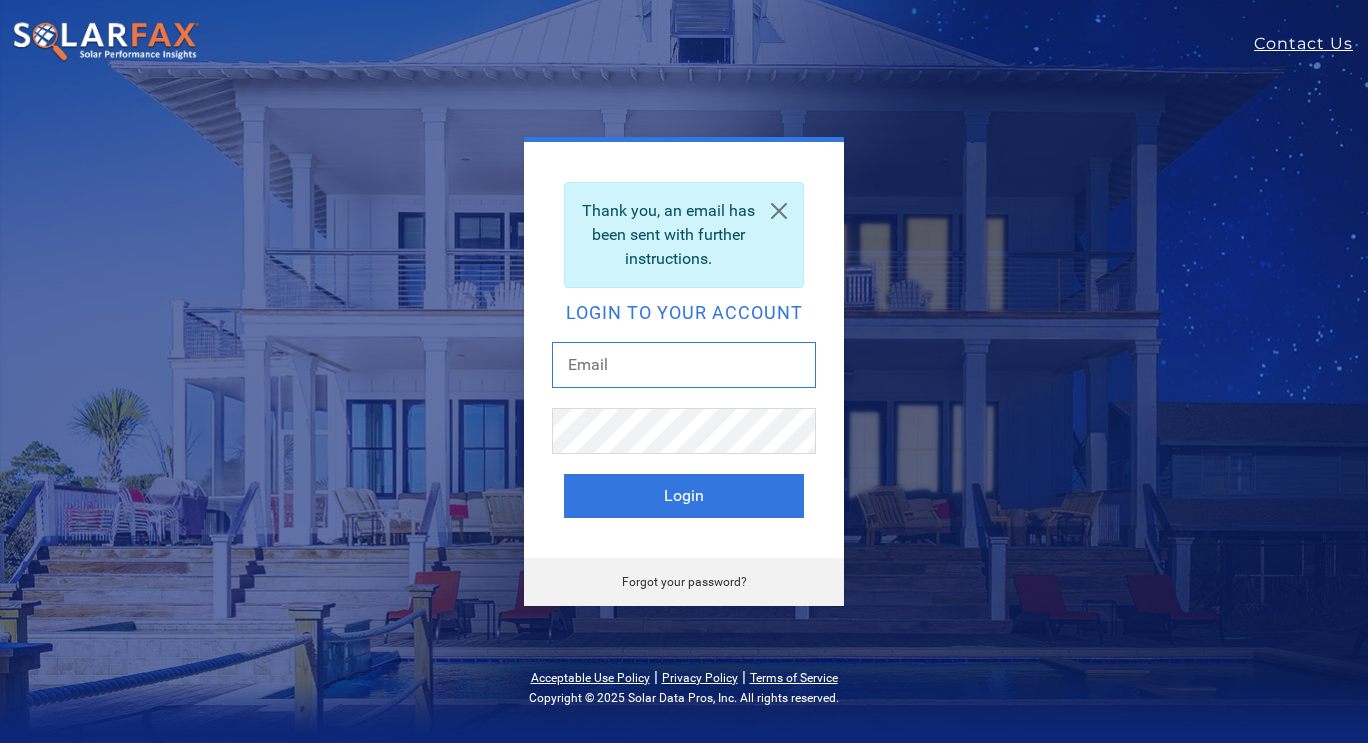 click at bounding box center [684, 365] 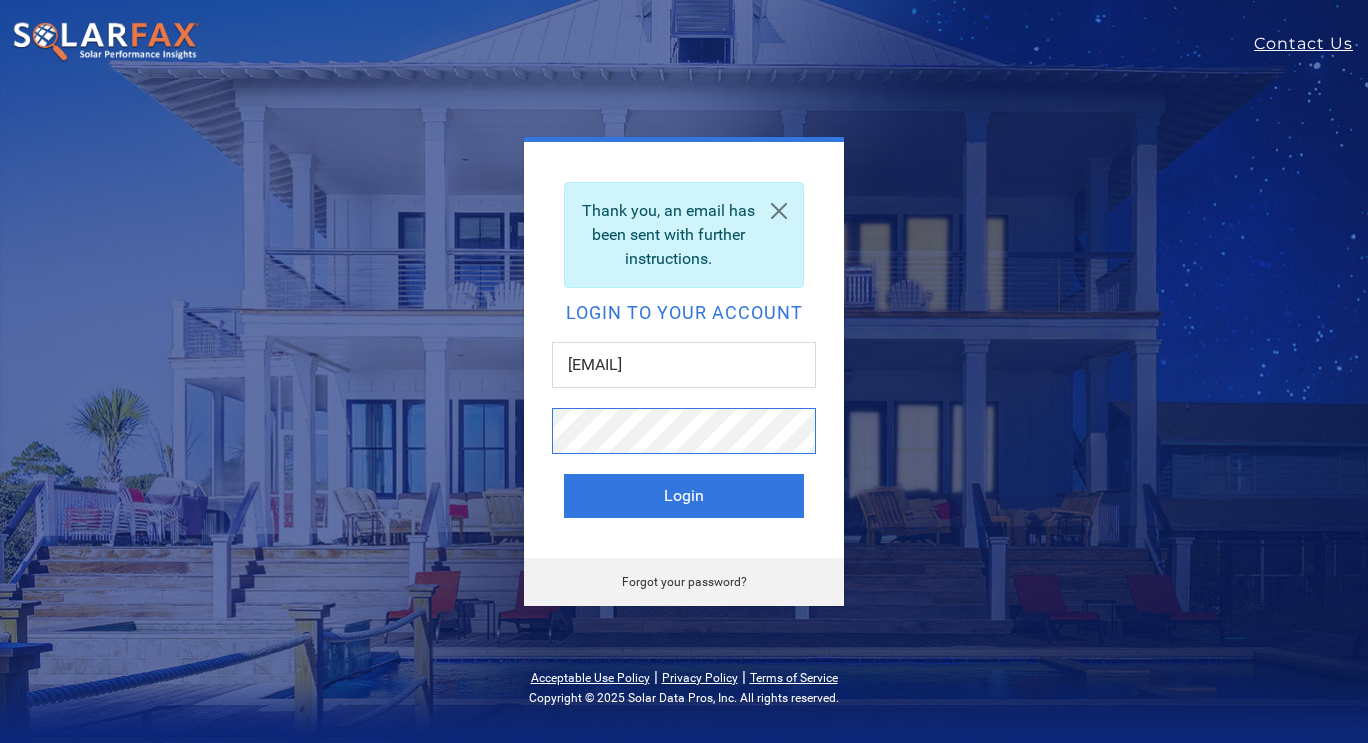 click on "Login" at bounding box center [684, 496] 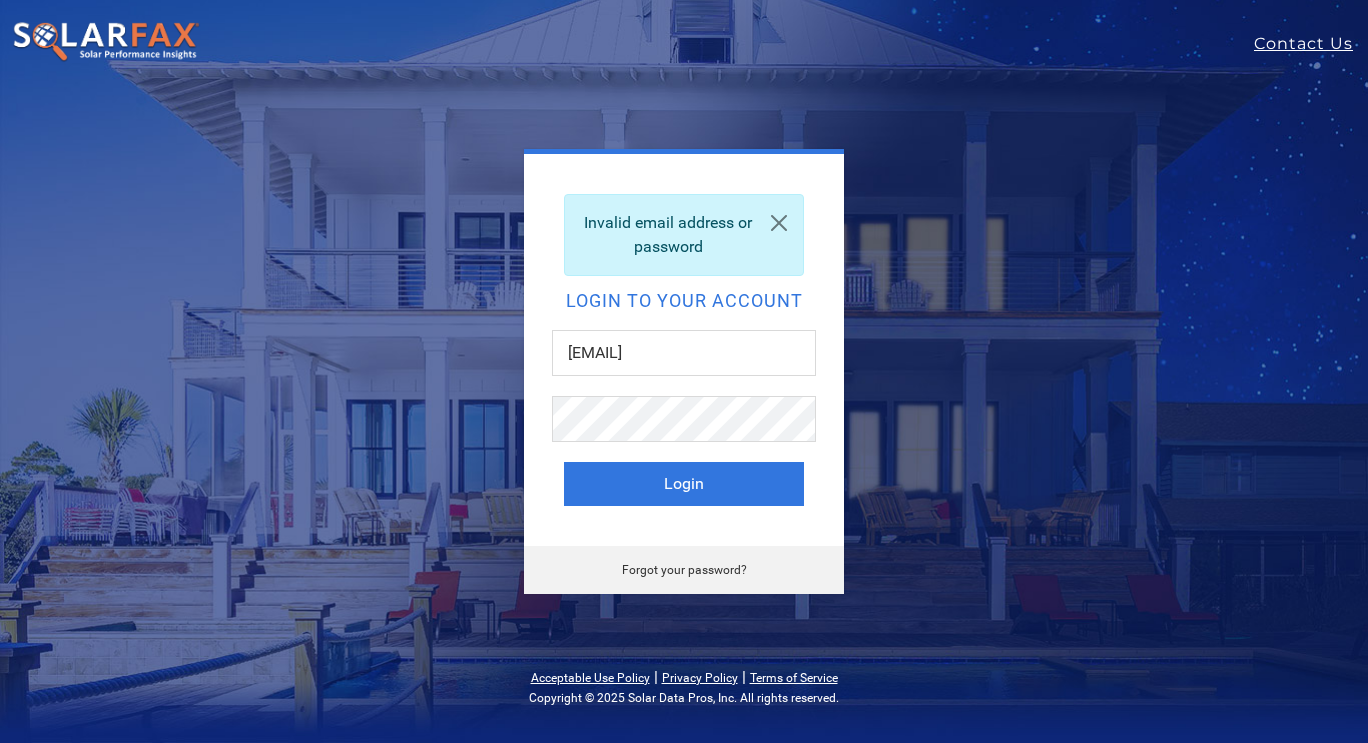 scroll, scrollTop: 0, scrollLeft: 0, axis: both 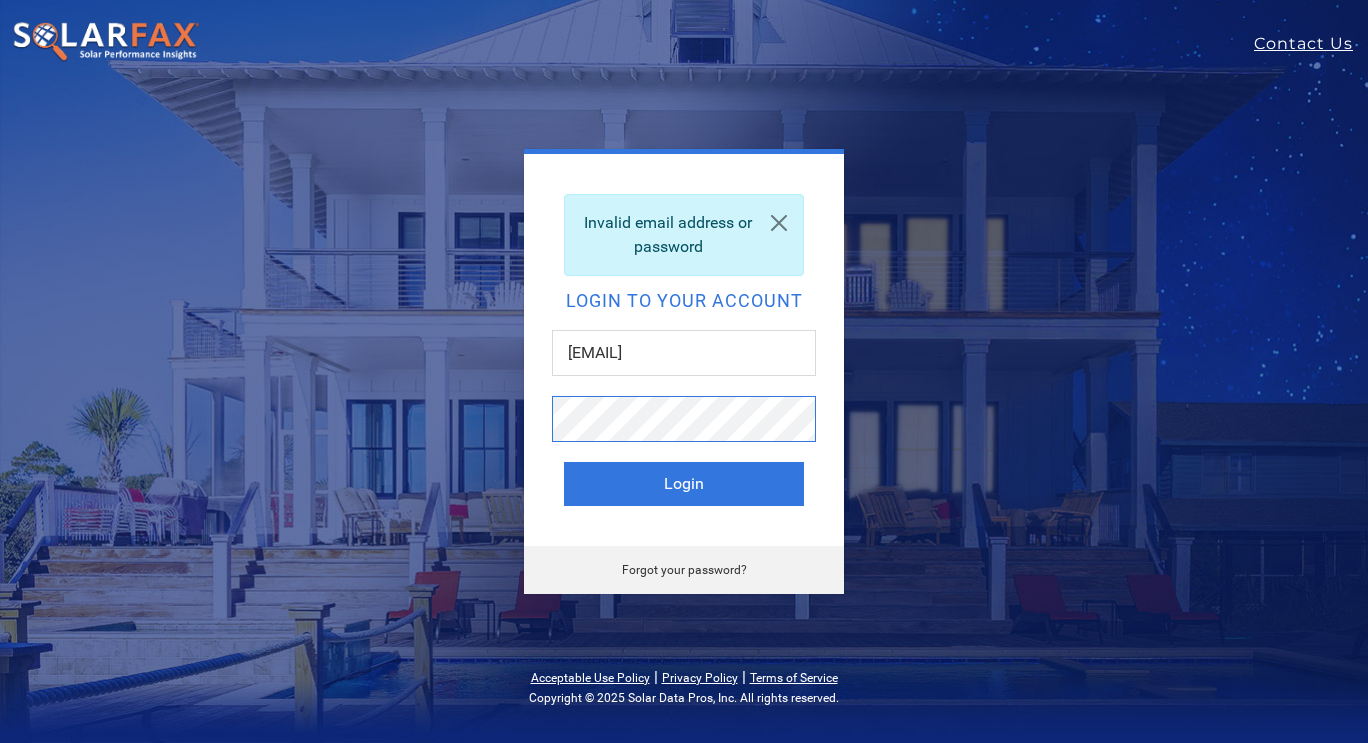 click on "Login" at bounding box center (684, 484) 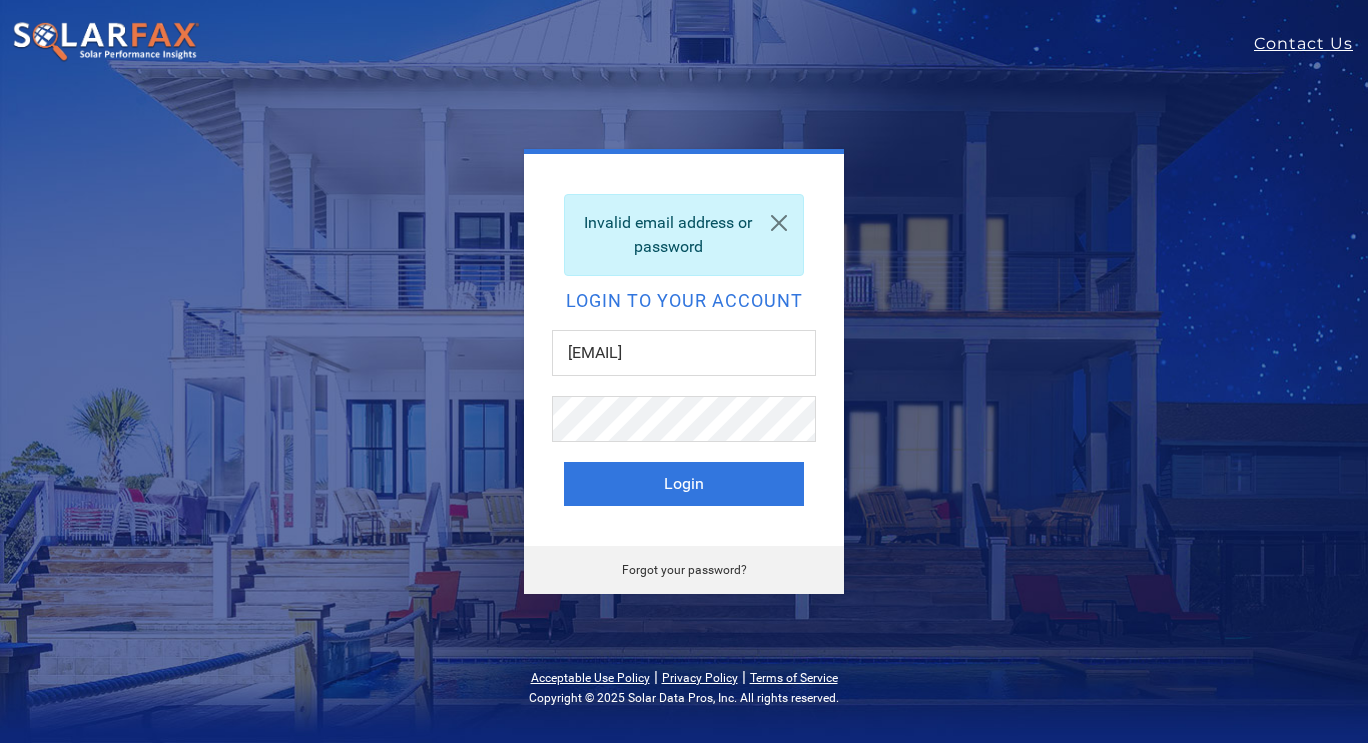 scroll, scrollTop: 0, scrollLeft: 0, axis: both 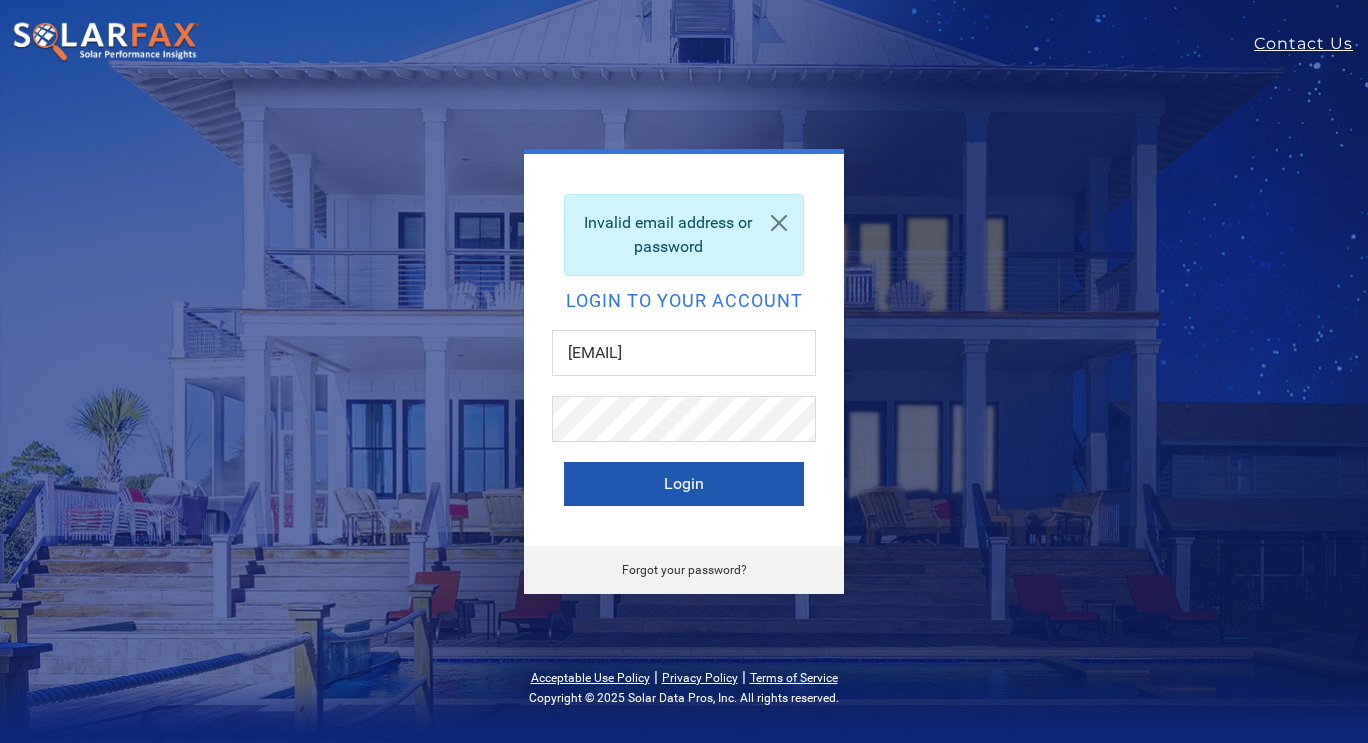 click on "Login" at bounding box center [684, 484] 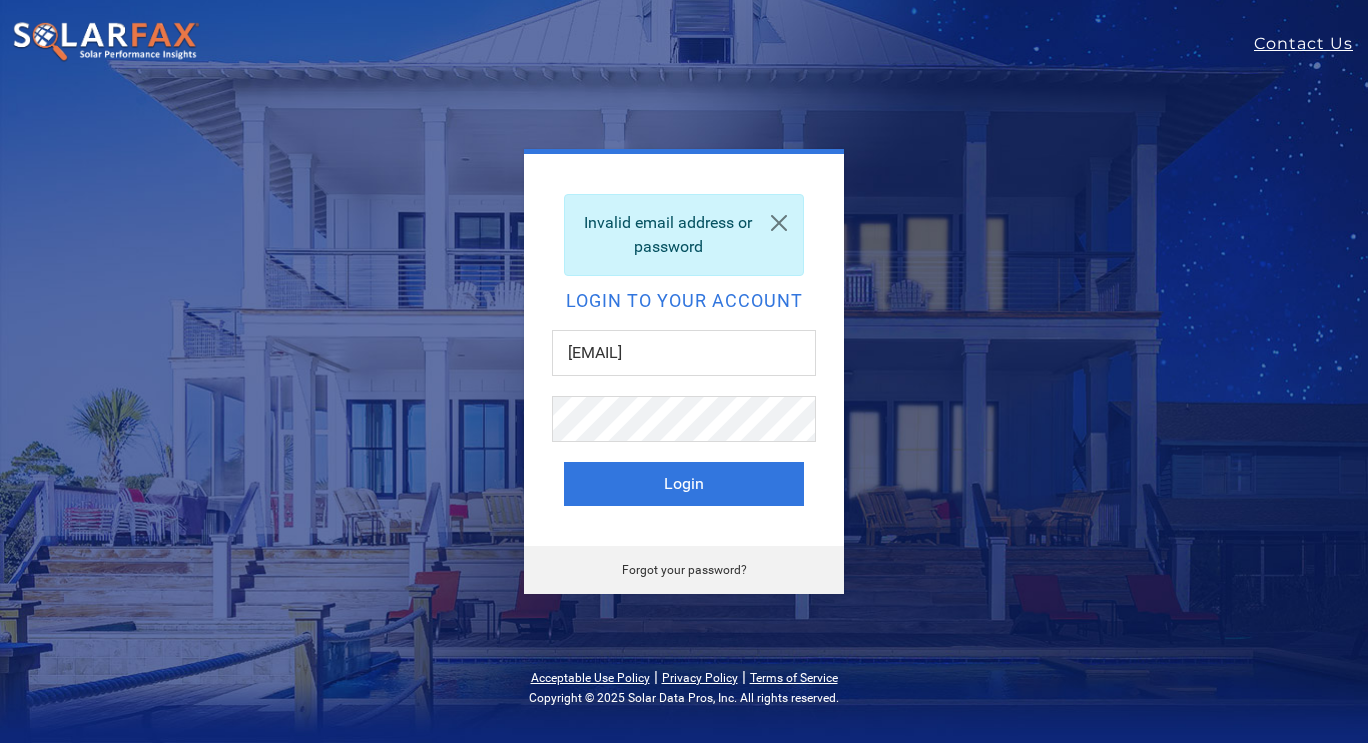 scroll, scrollTop: 0, scrollLeft: 0, axis: both 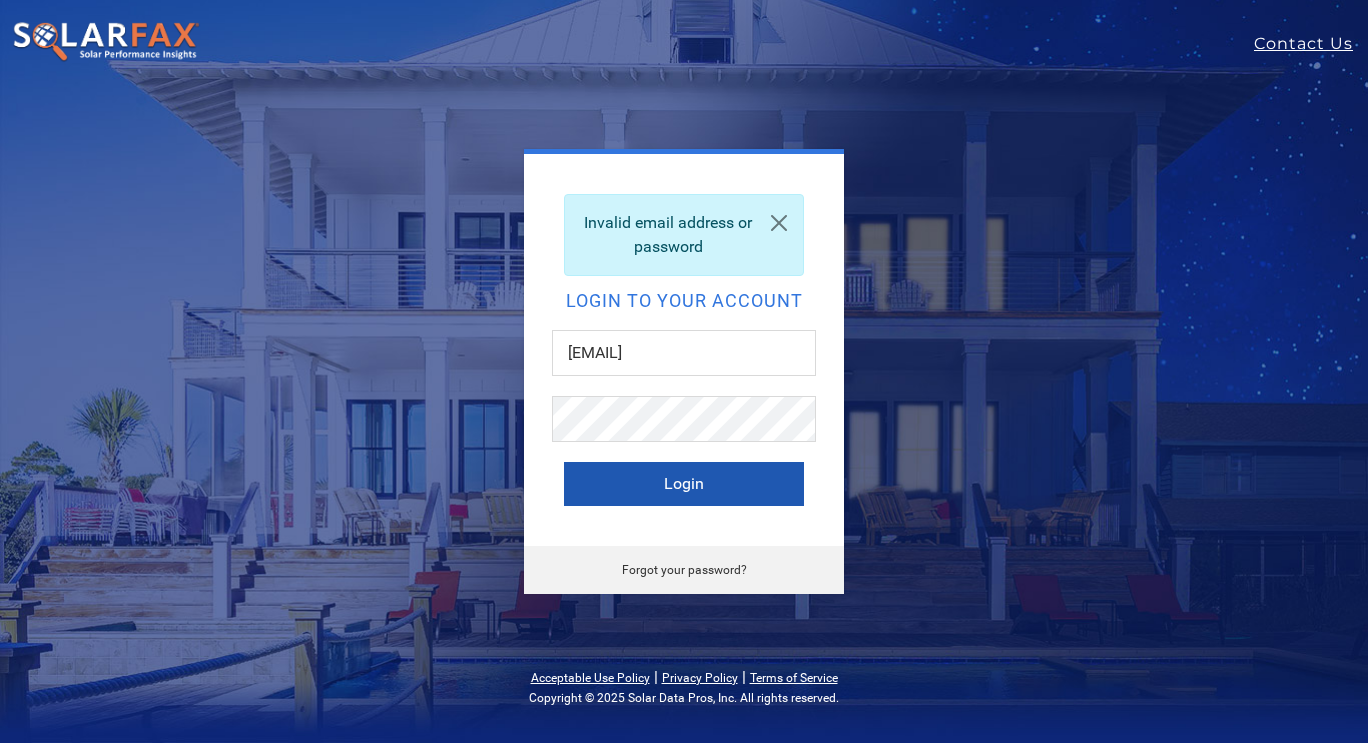 click on "Login" at bounding box center (684, 484) 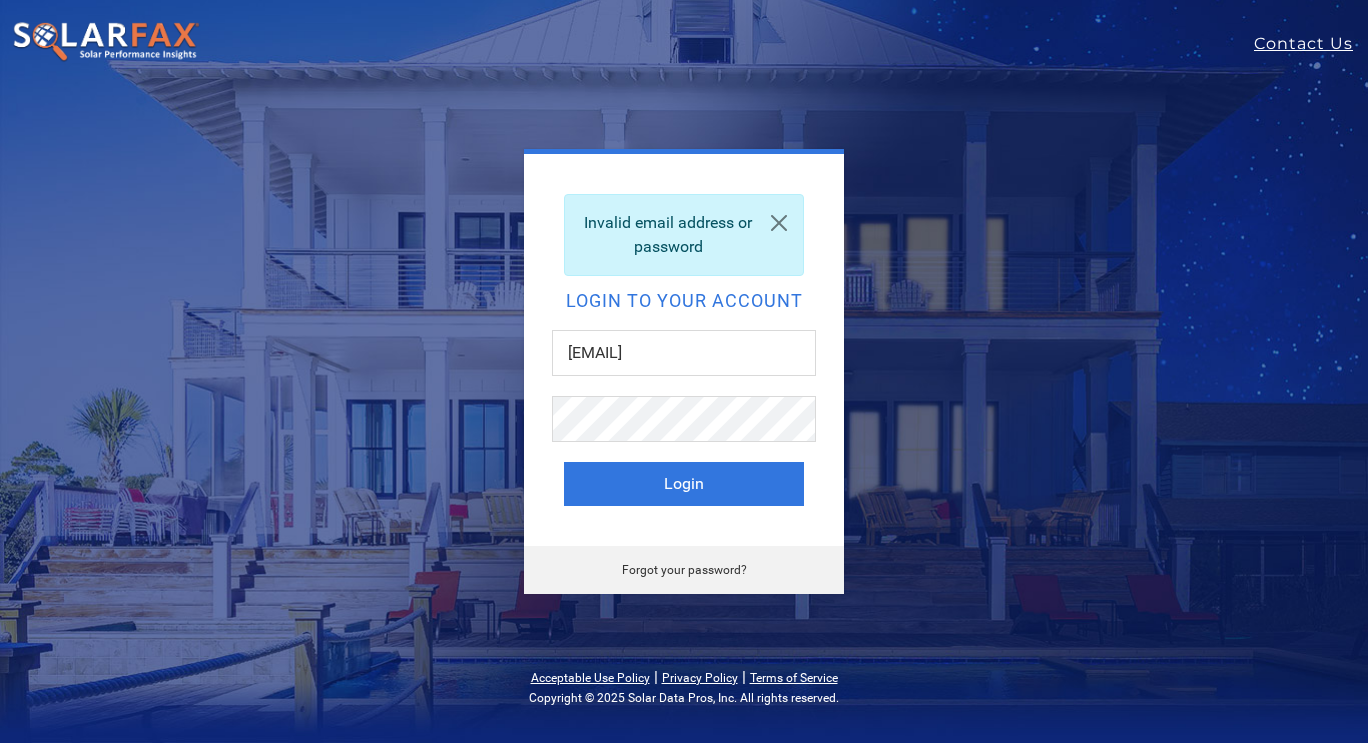 scroll, scrollTop: 0, scrollLeft: 0, axis: both 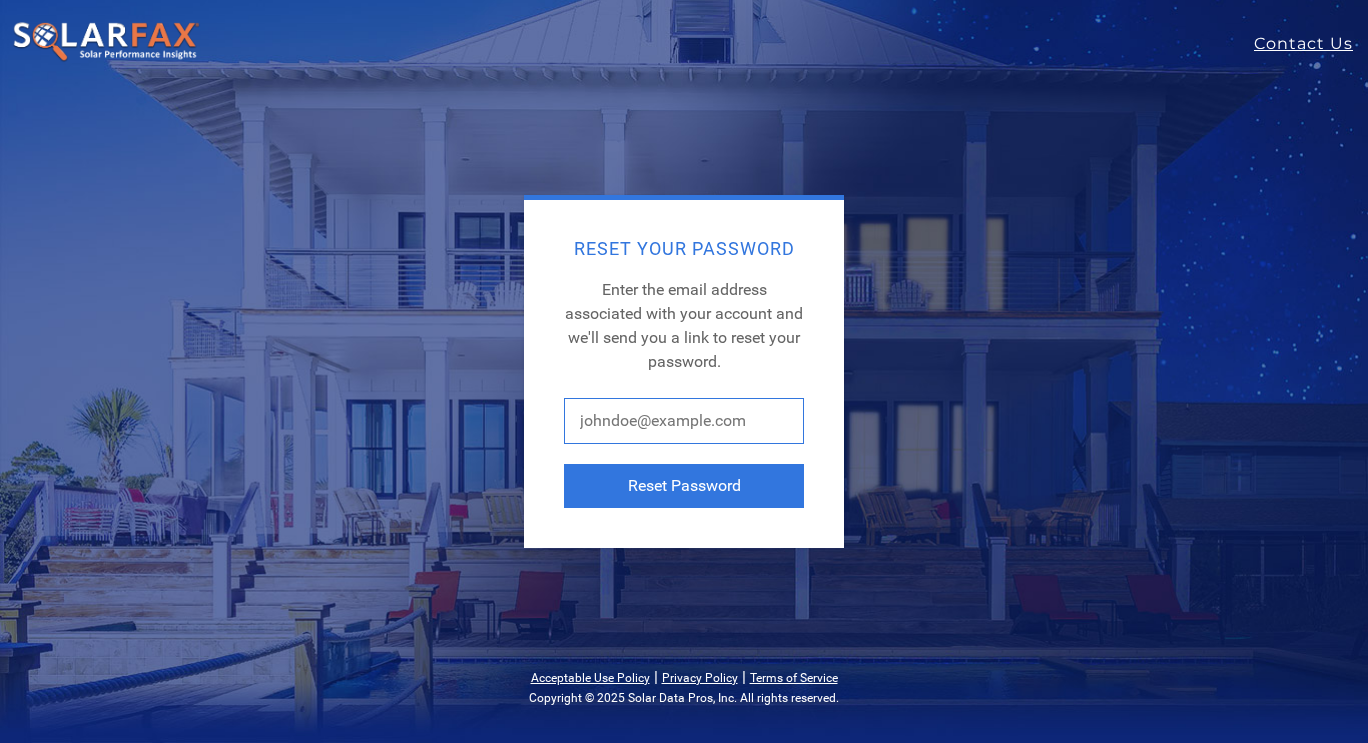 click at bounding box center (684, 421) 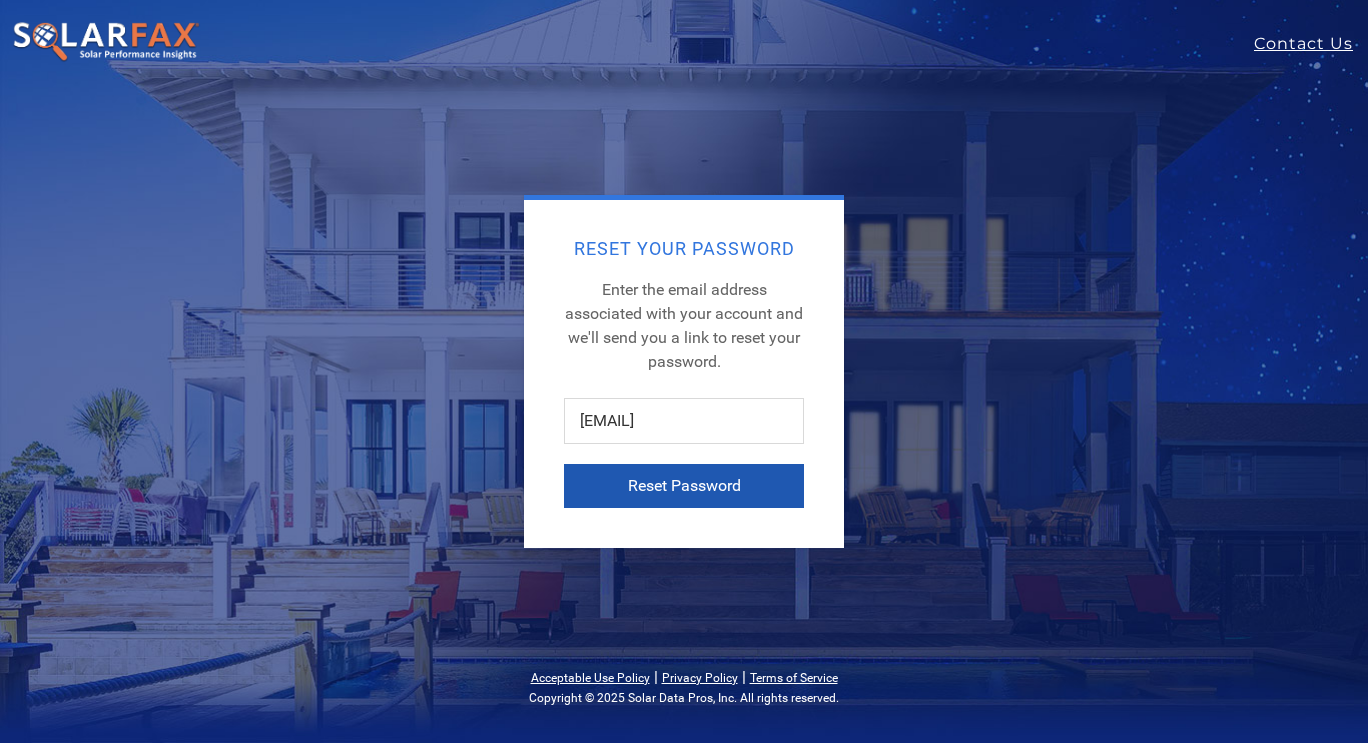 click on "Reset Password" at bounding box center (684, 486) 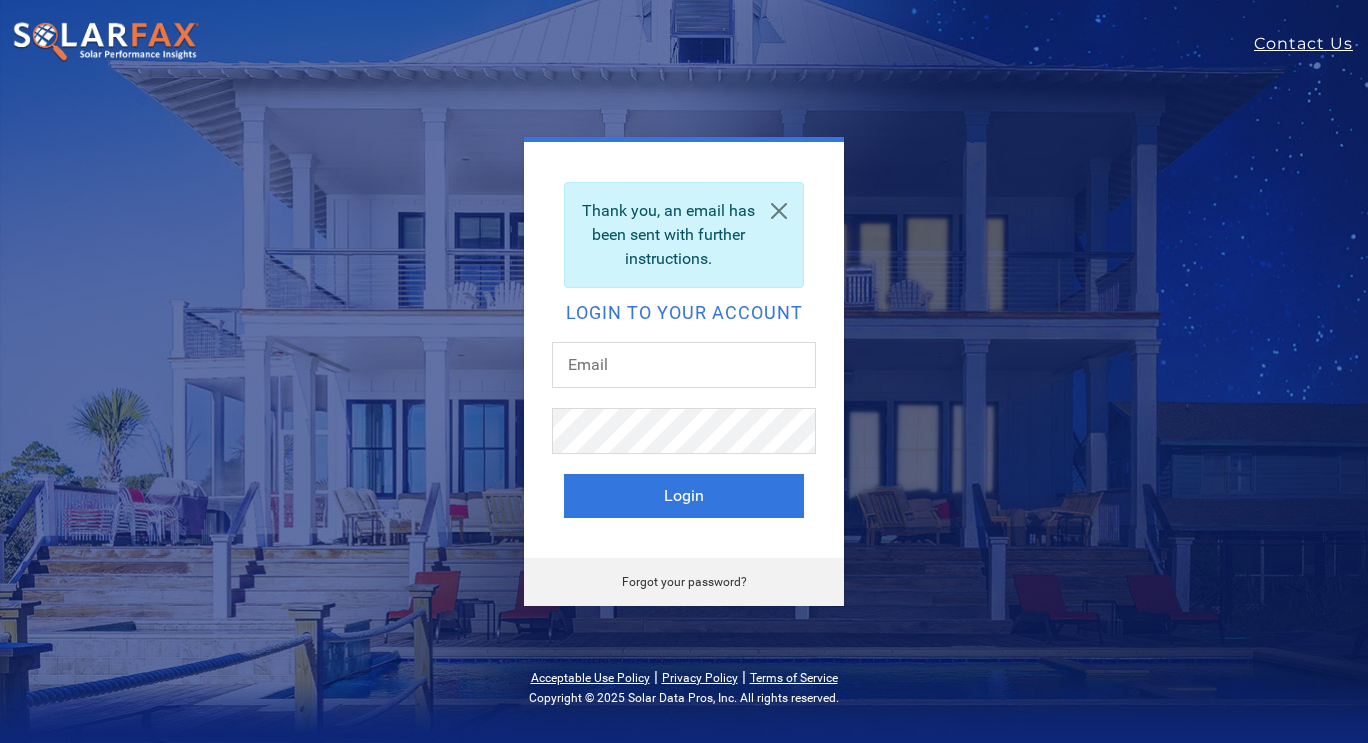 scroll, scrollTop: 0, scrollLeft: 0, axis: both 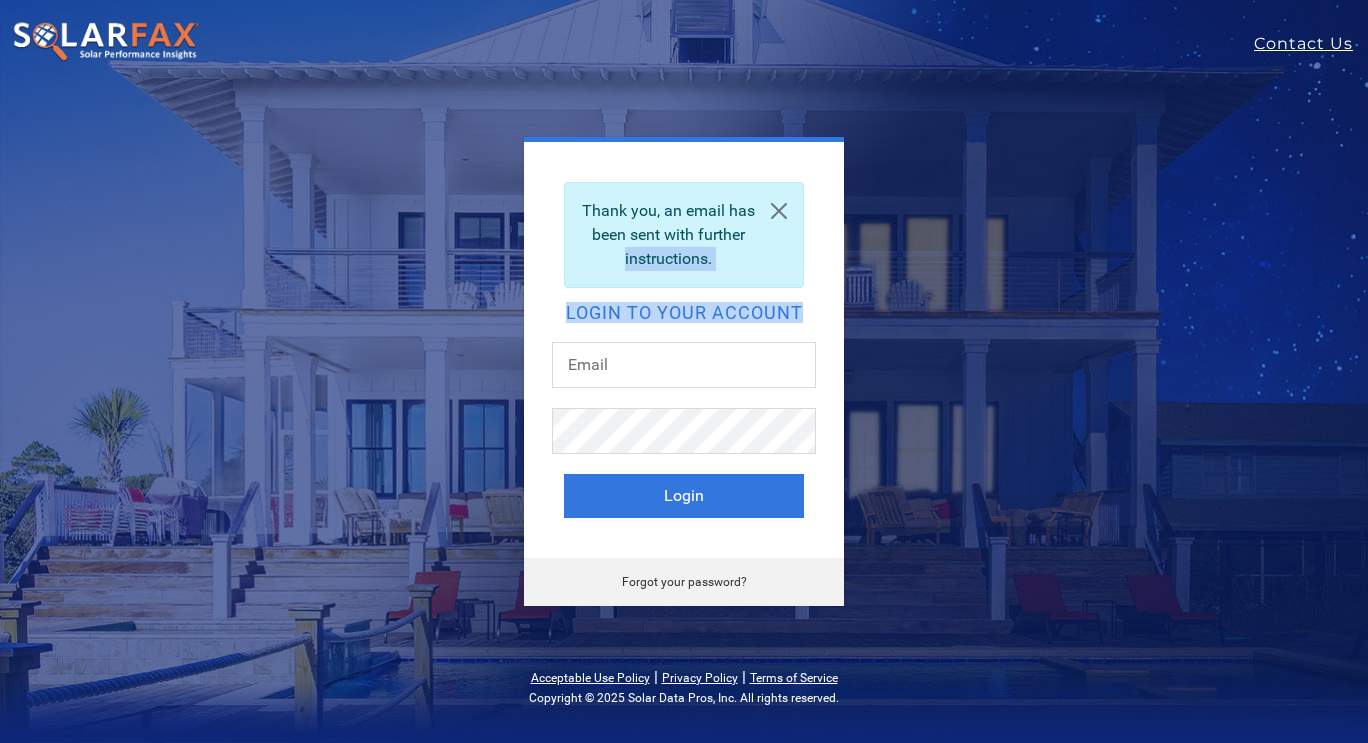 drag, startPoint x: 925, startPoint y: 240, endPoint x: 927, endPoint y: 339, distance: 99.0202 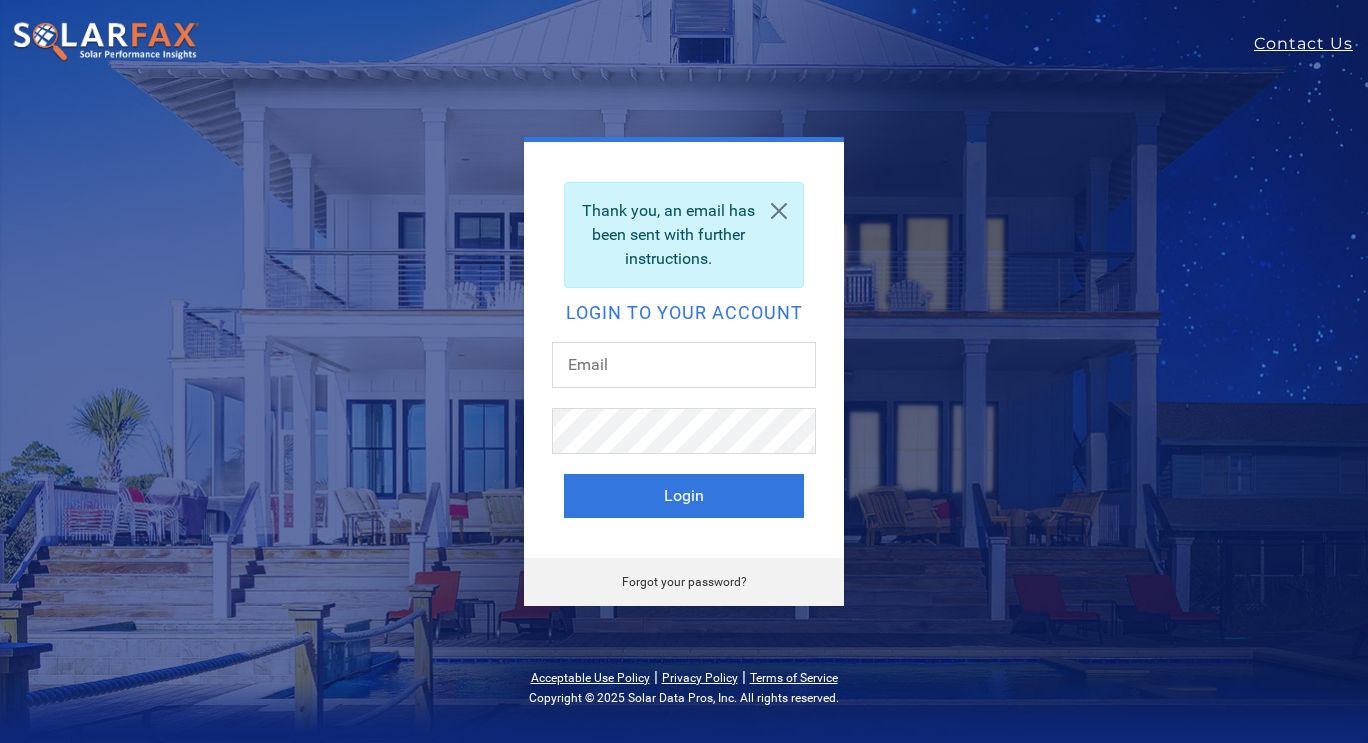click on "Thank you, an email has been sent with further instructions.
Login to your account
Login
Forgot your password?" at bounding box center (684, 371) 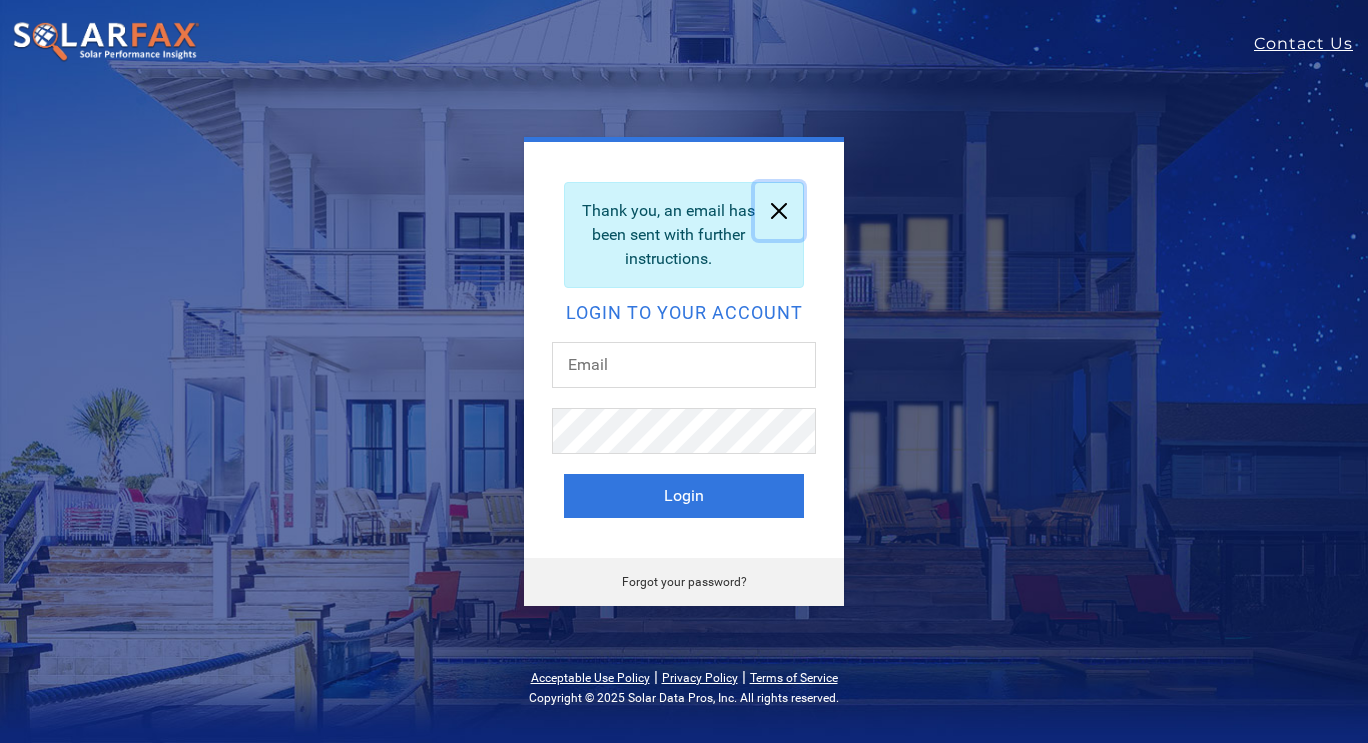 click at bounding box center (779, 211) 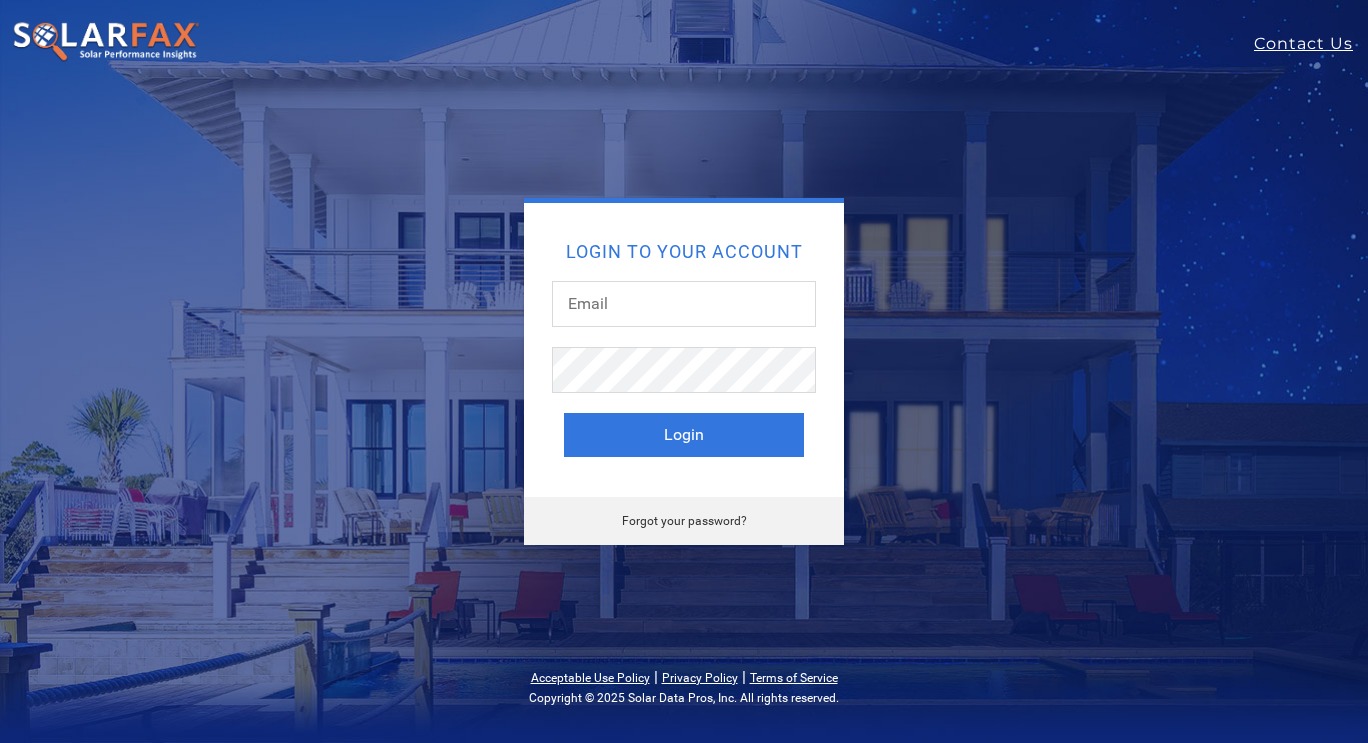 click on "Forgot your password?" at bounding box center [684, 521] 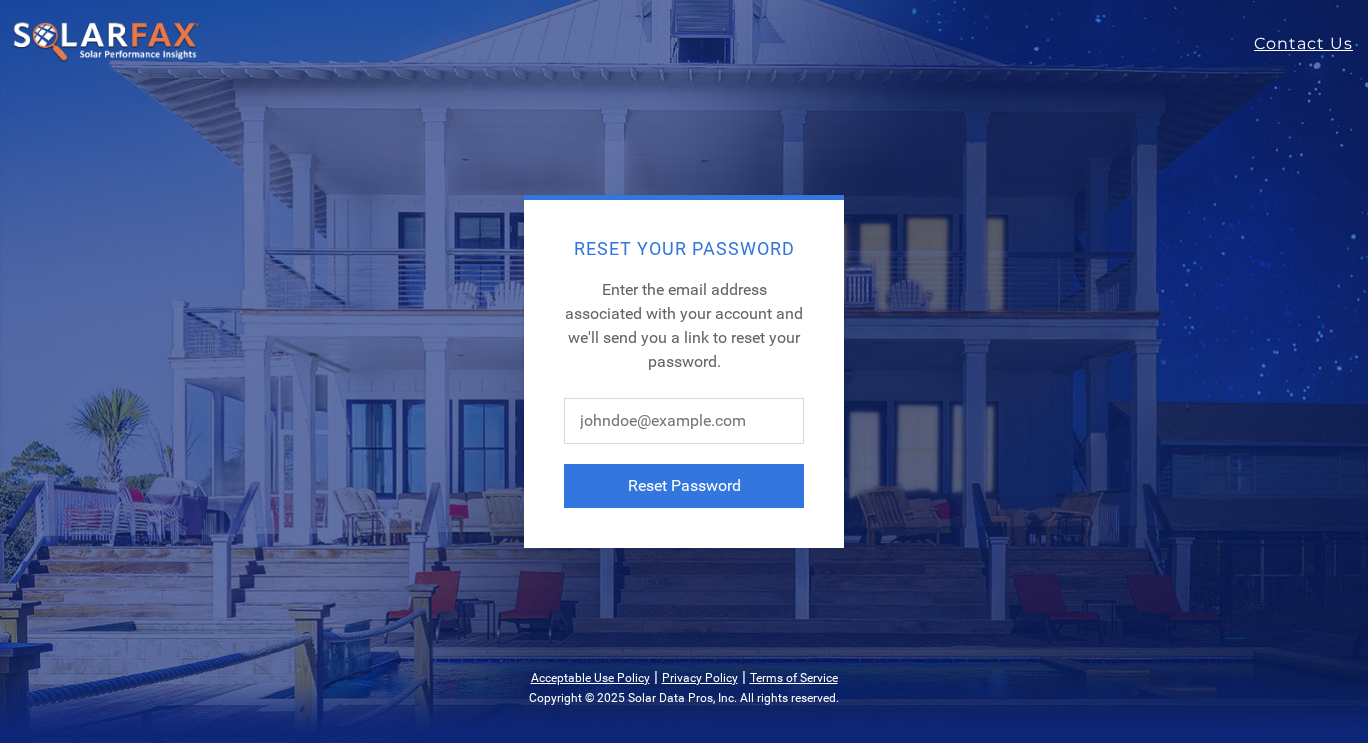scroll, scrollTop: 0, scrollLeft: 0, axis: both 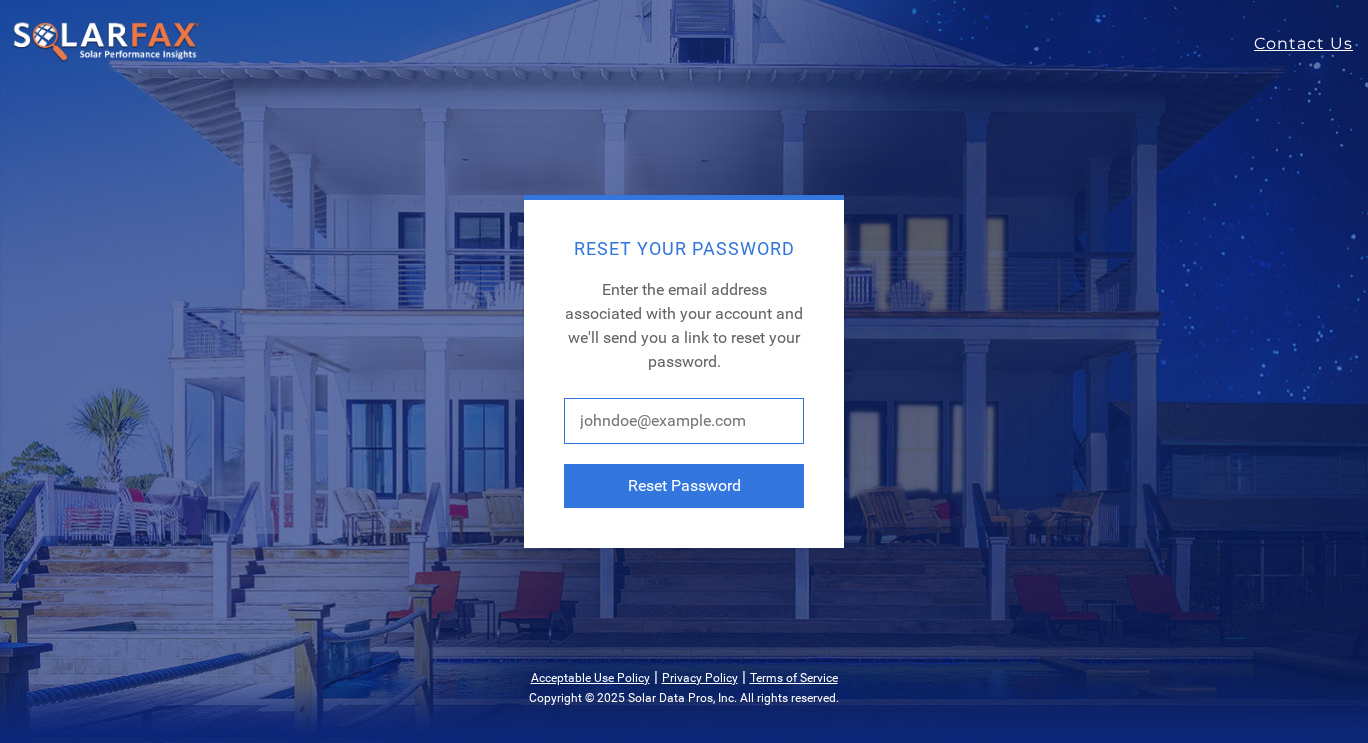 click at bounding box center [684, 421] 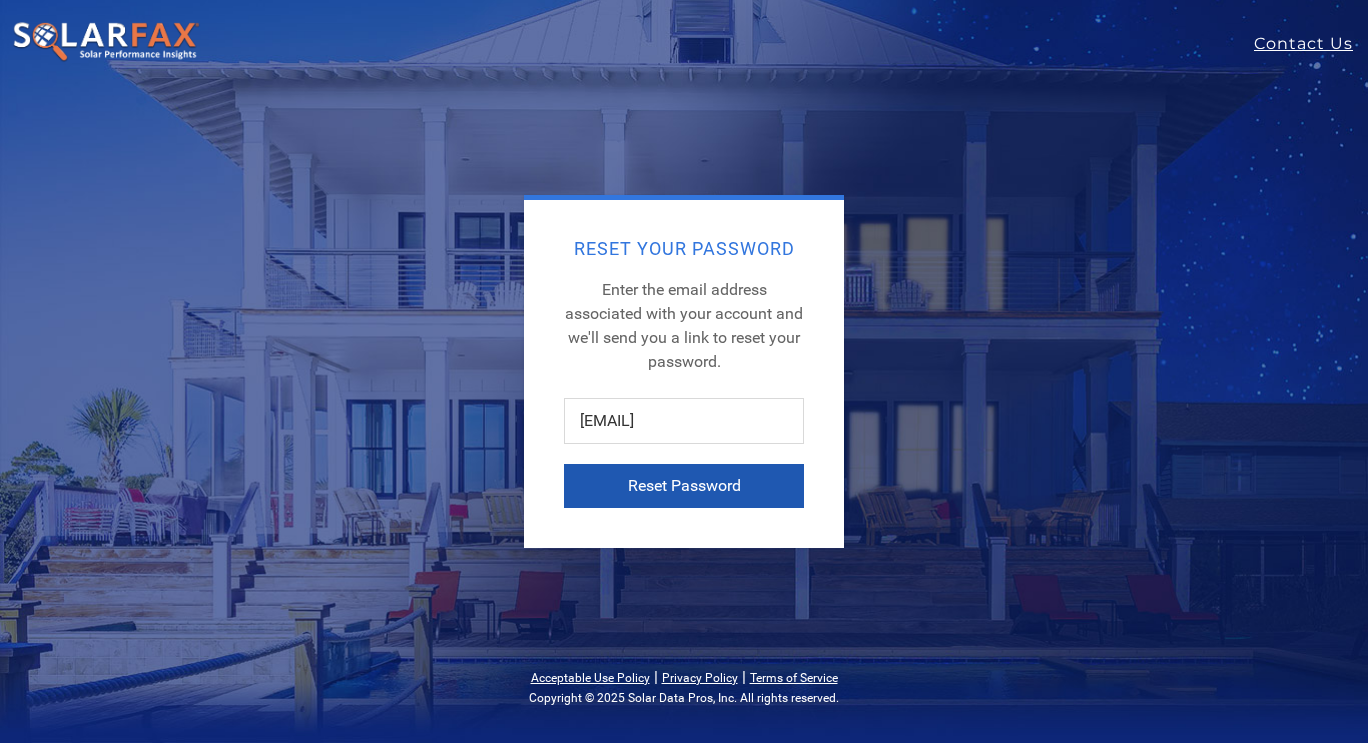 click on "Reset Password" at bounding box center (684, 486) 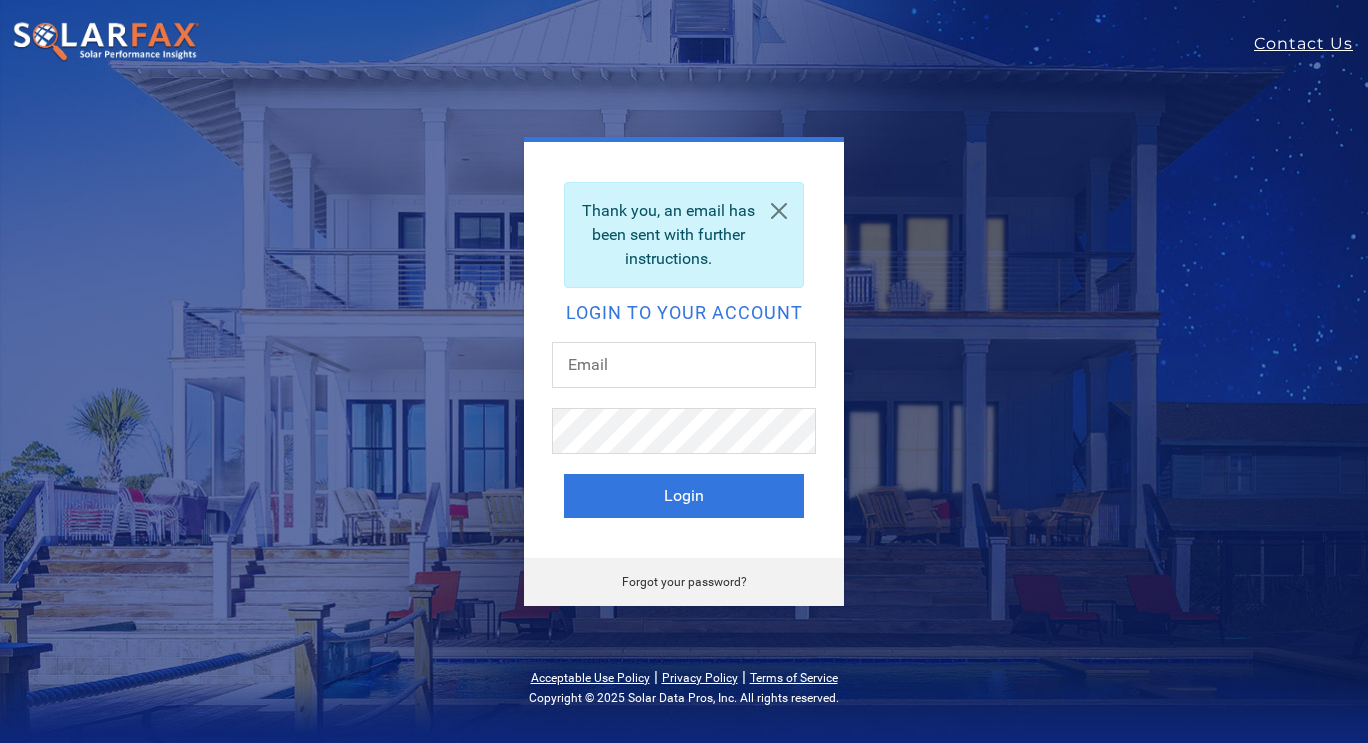 scroll, scrollTop: 0, scrollLeft: 0, axis: both 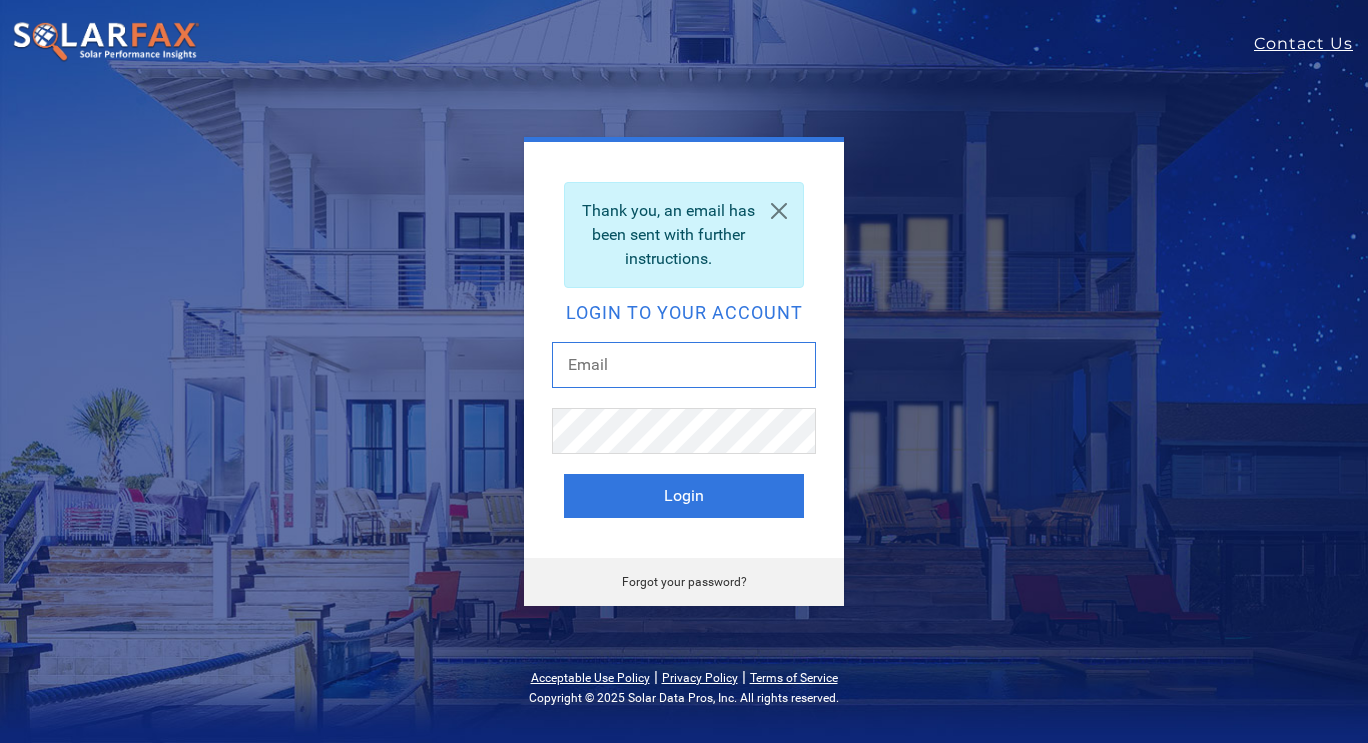 click at bounding box center (684, 365) 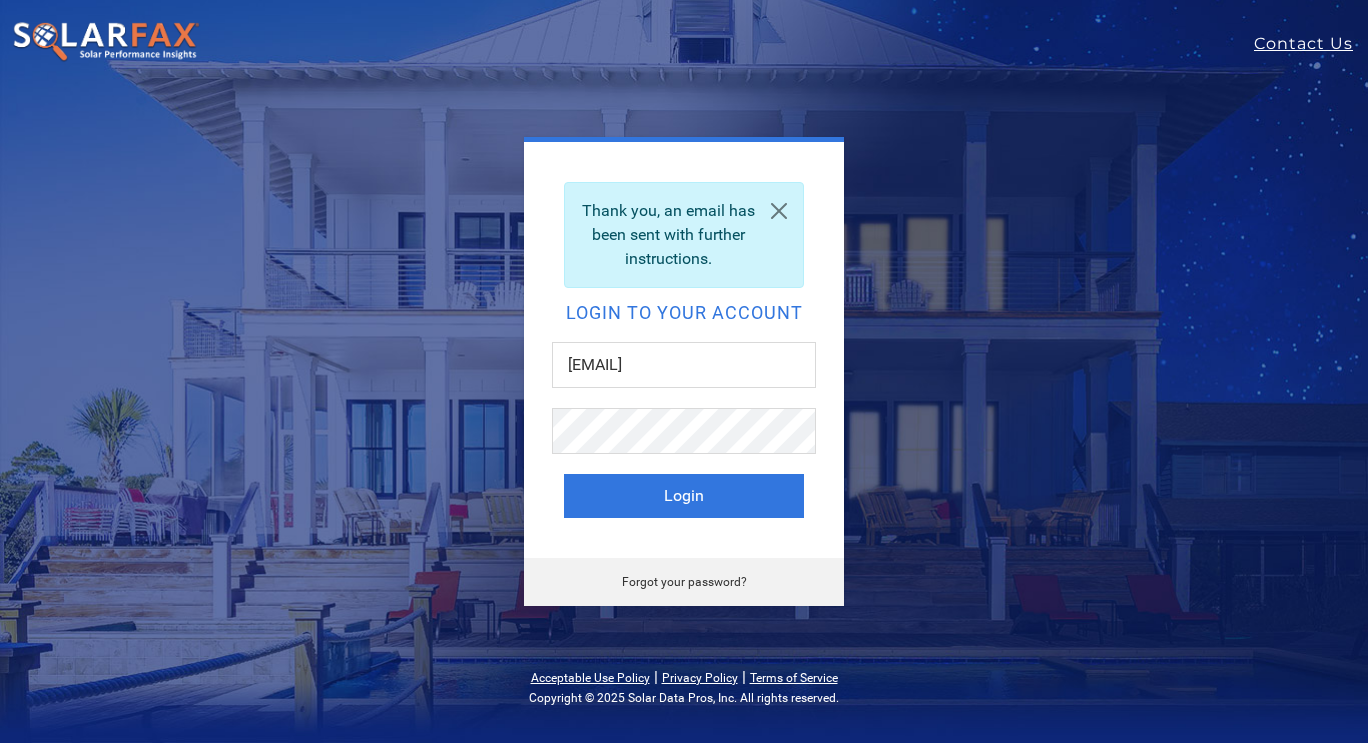 click on "Forgot your password?" at bounding box center (684, 582) 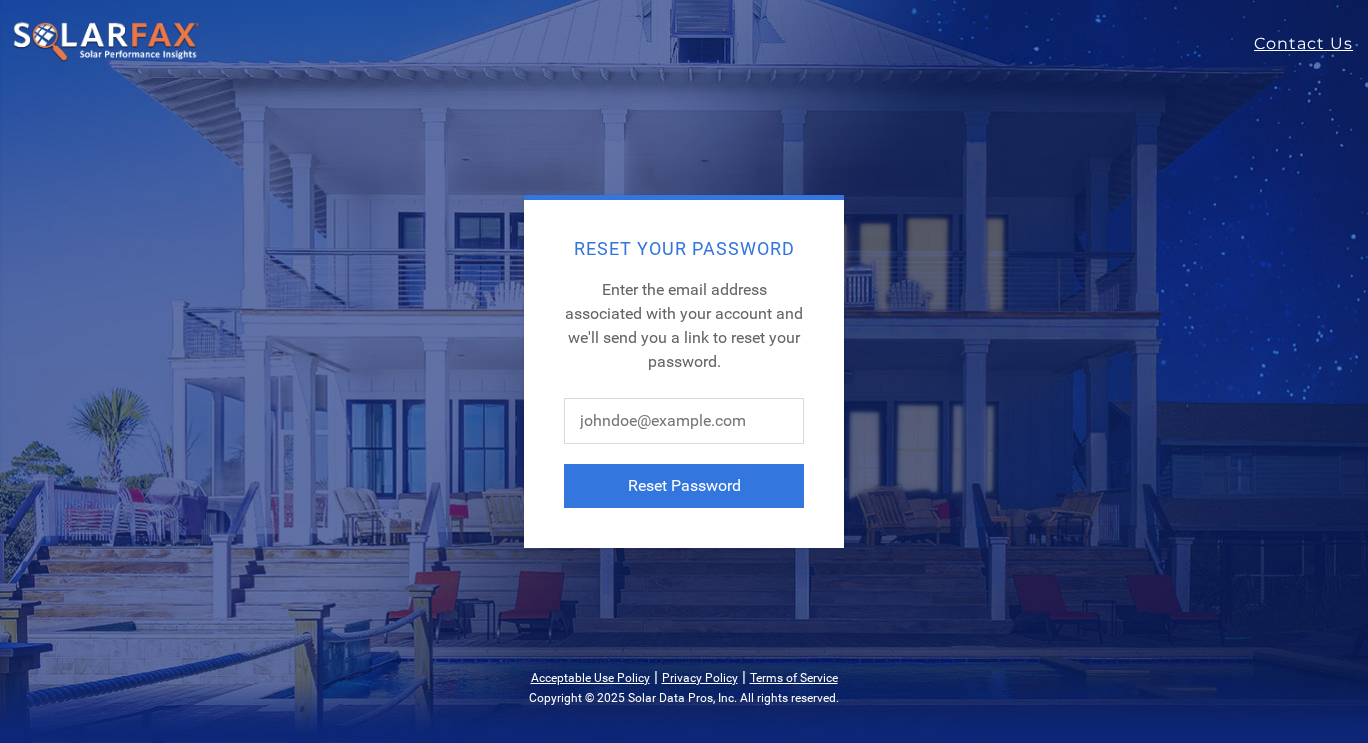 scroll, scrollTop: 0, scrollLeft: 0, axis: both 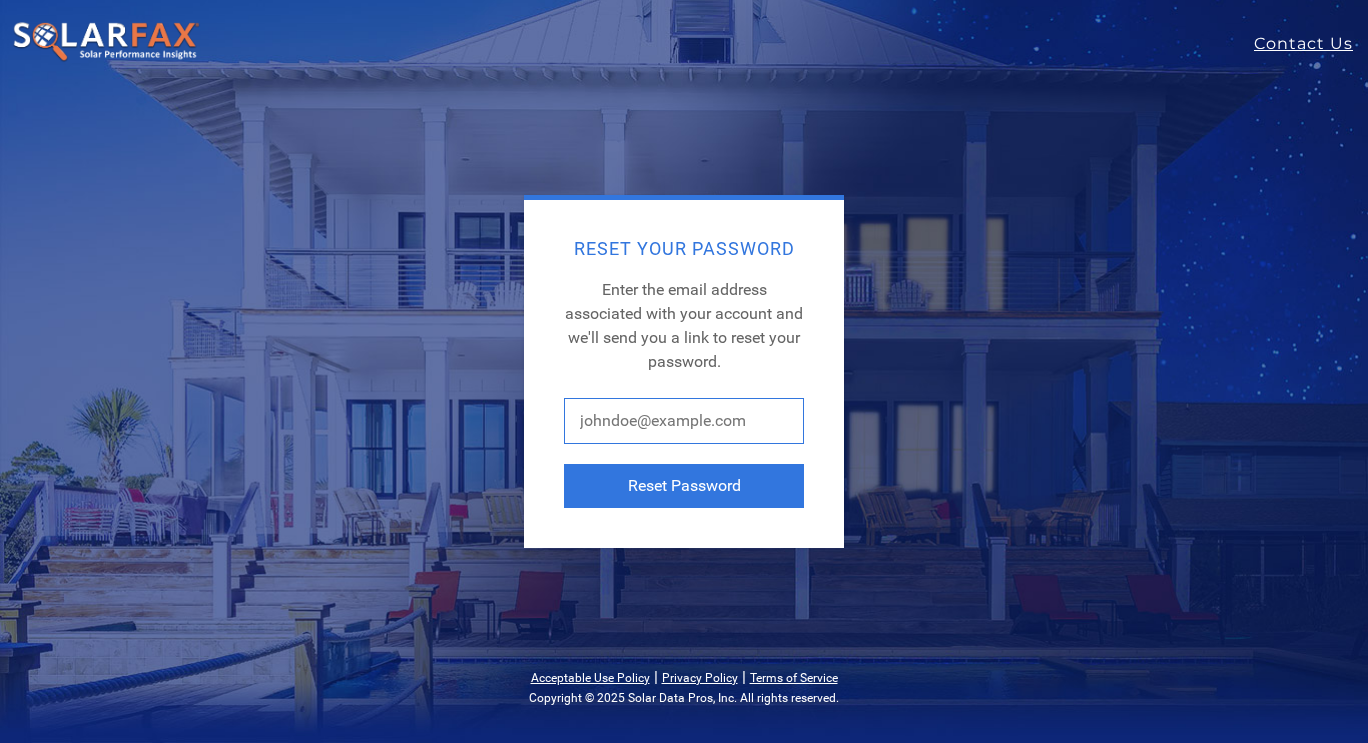 click at bounding box center (684, 421) 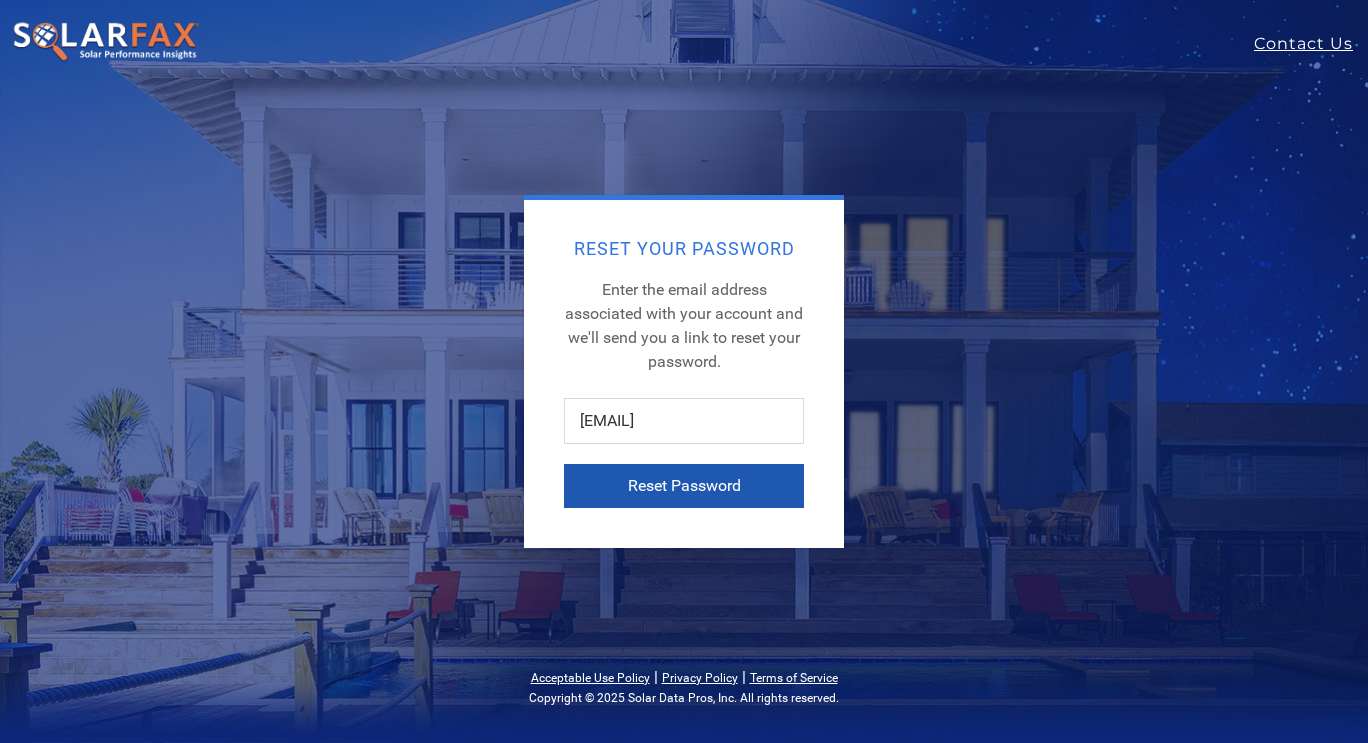click on "Reset Password" at bounding box center [684, 486] 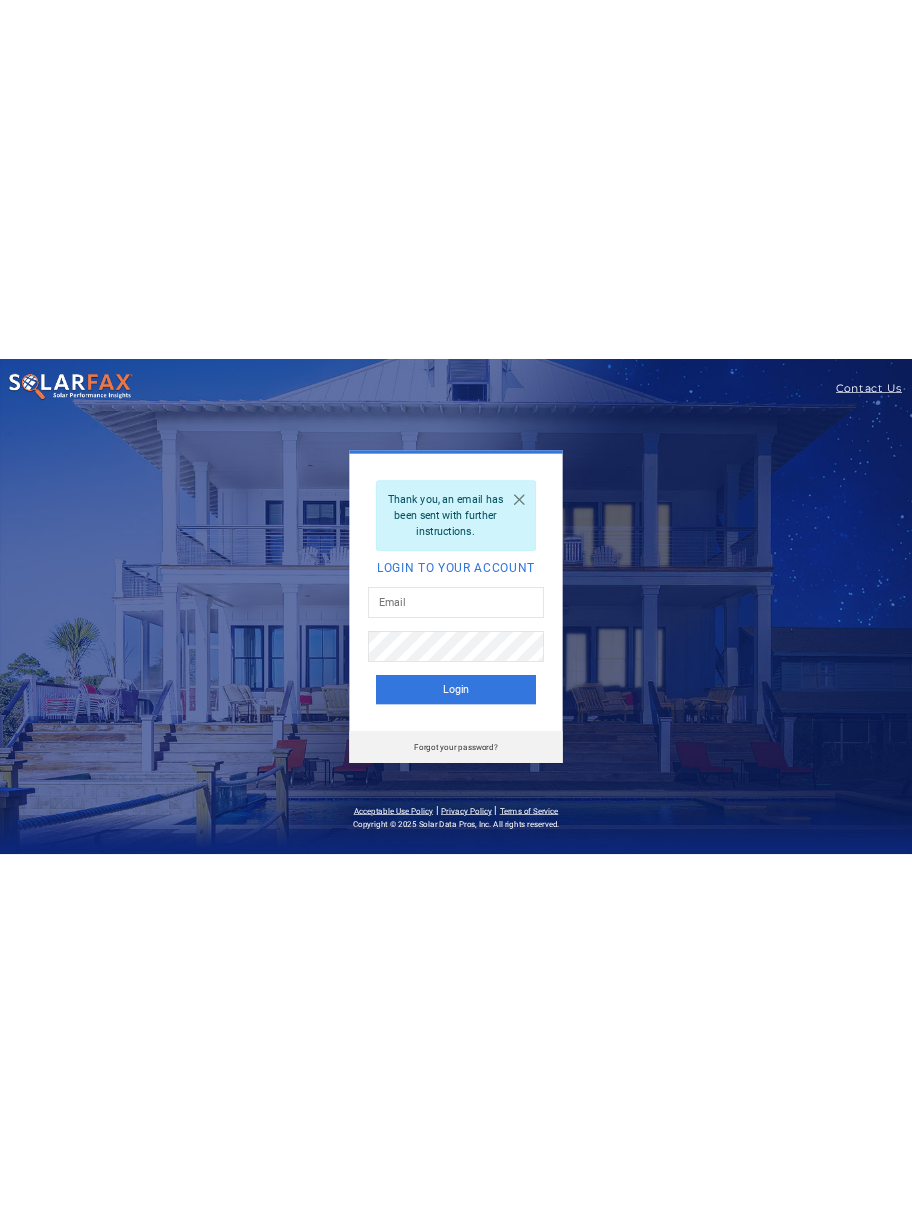 scroll, scrollTop: 0, scrollLeft: 0, axis: both 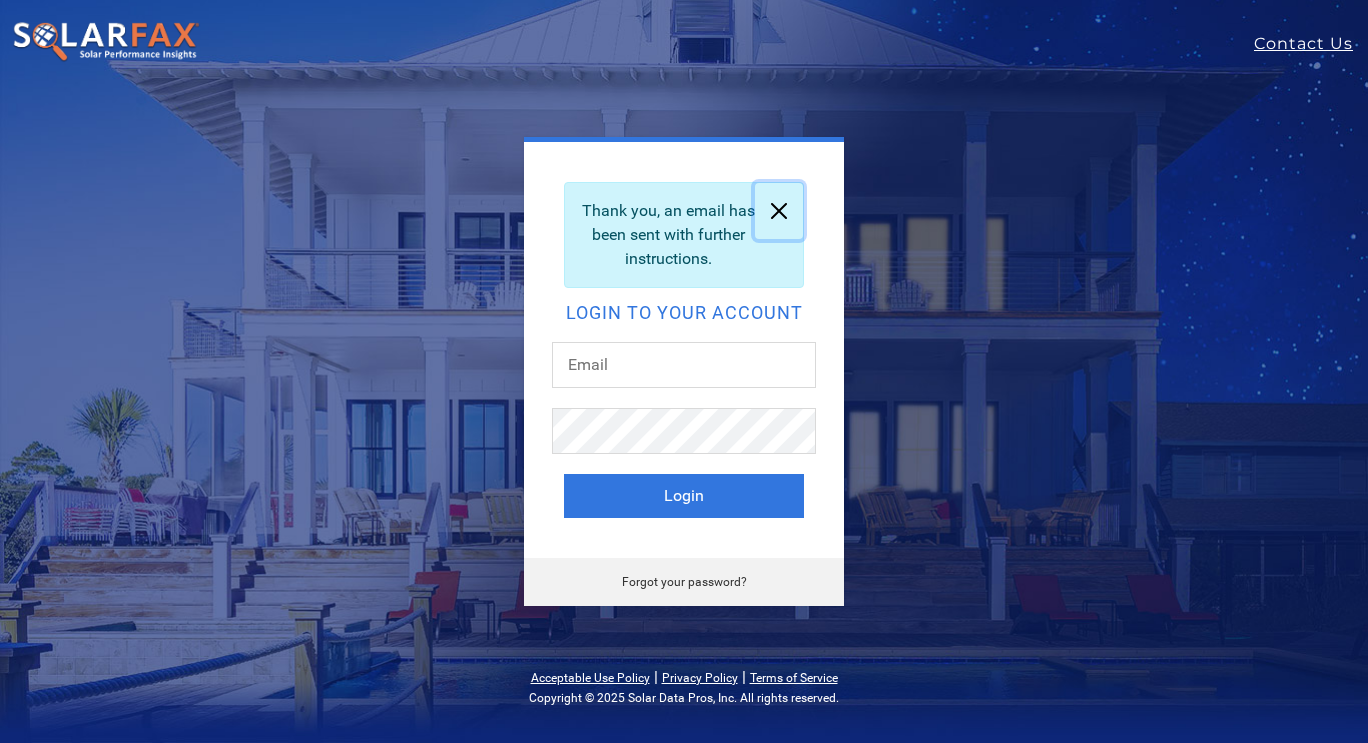 click at bounding box center [779, 211] 